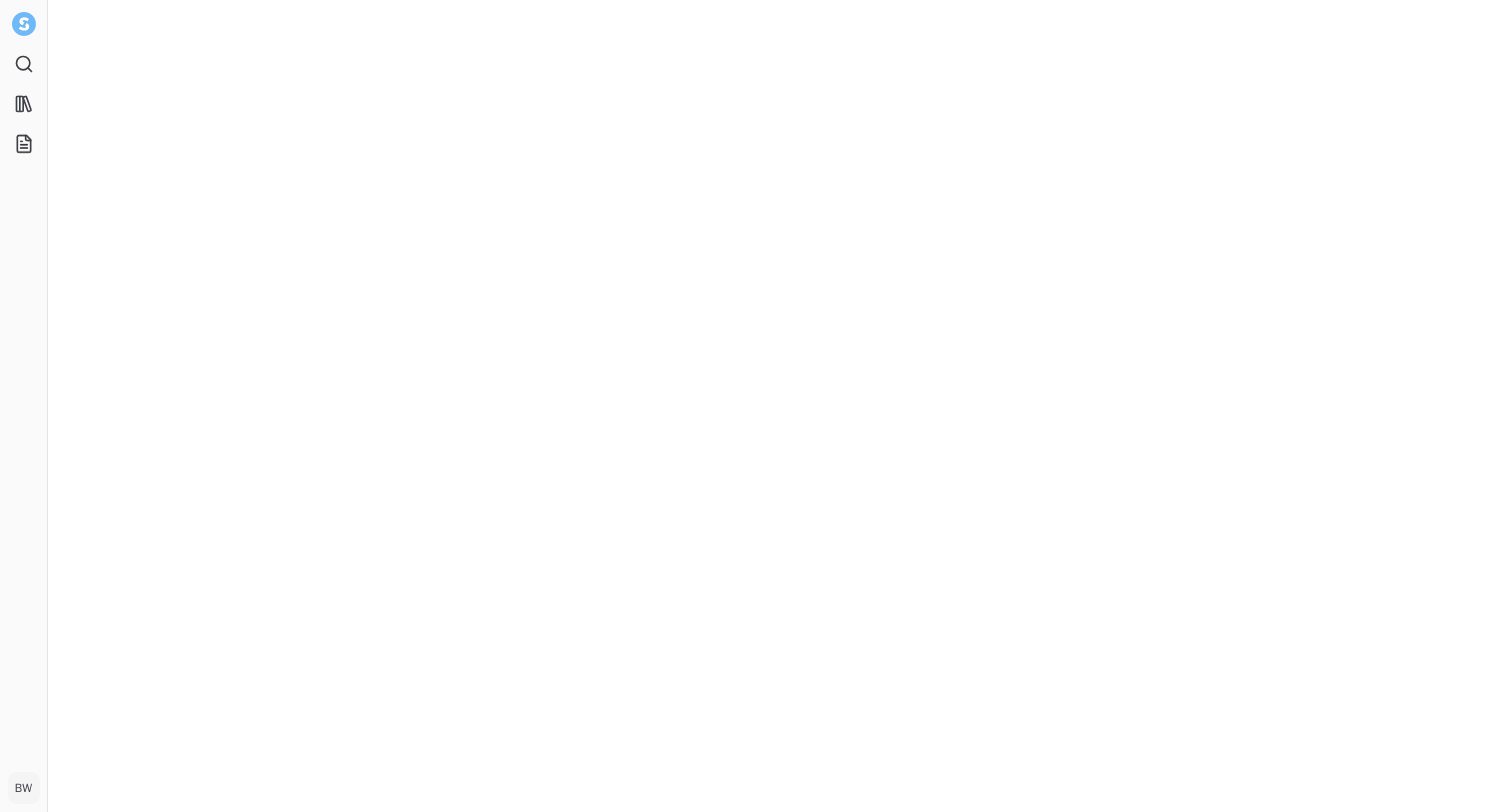 scroll, scrollTop: 0, scrollLeft: 0, axis: both 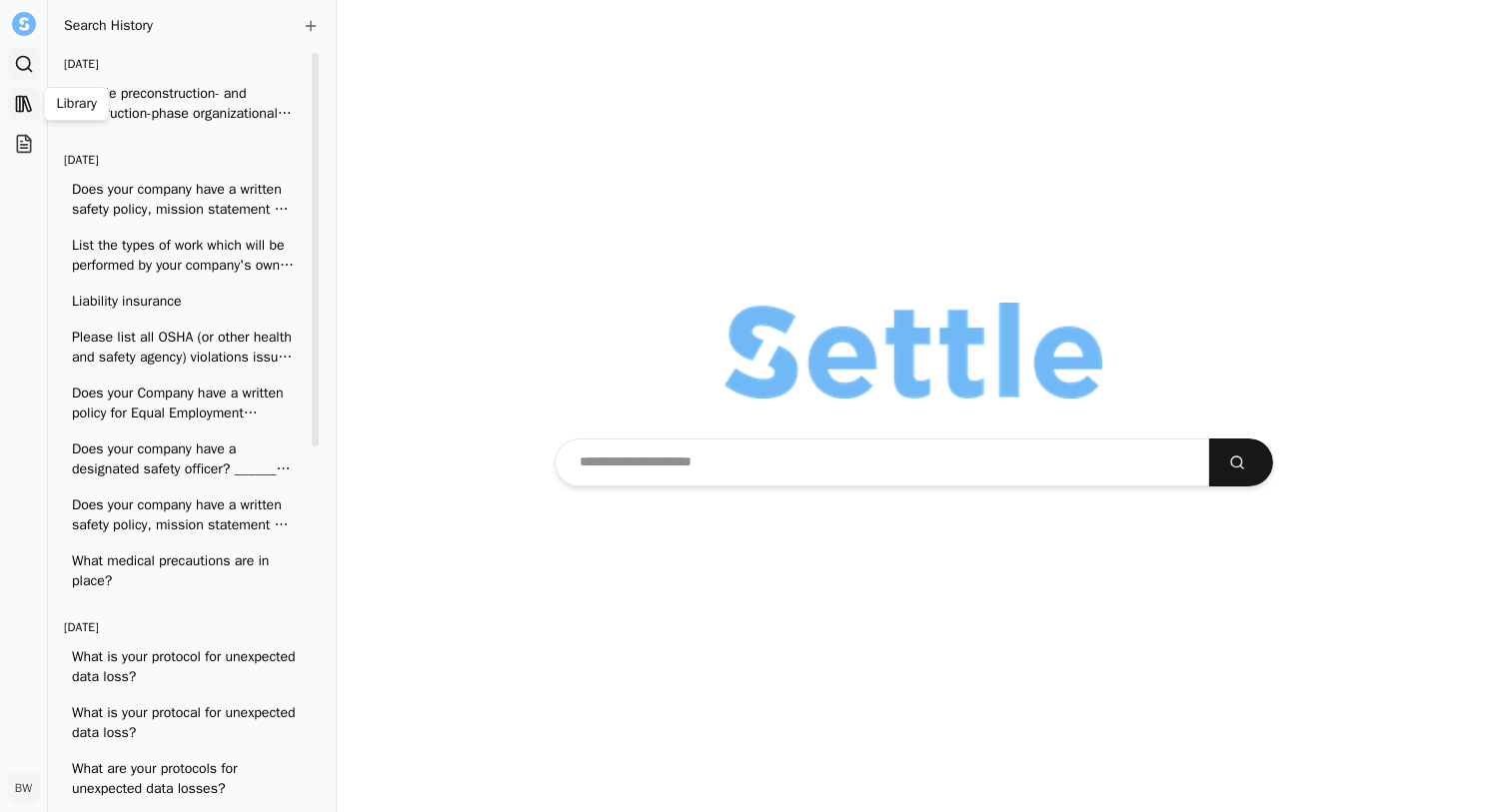 click 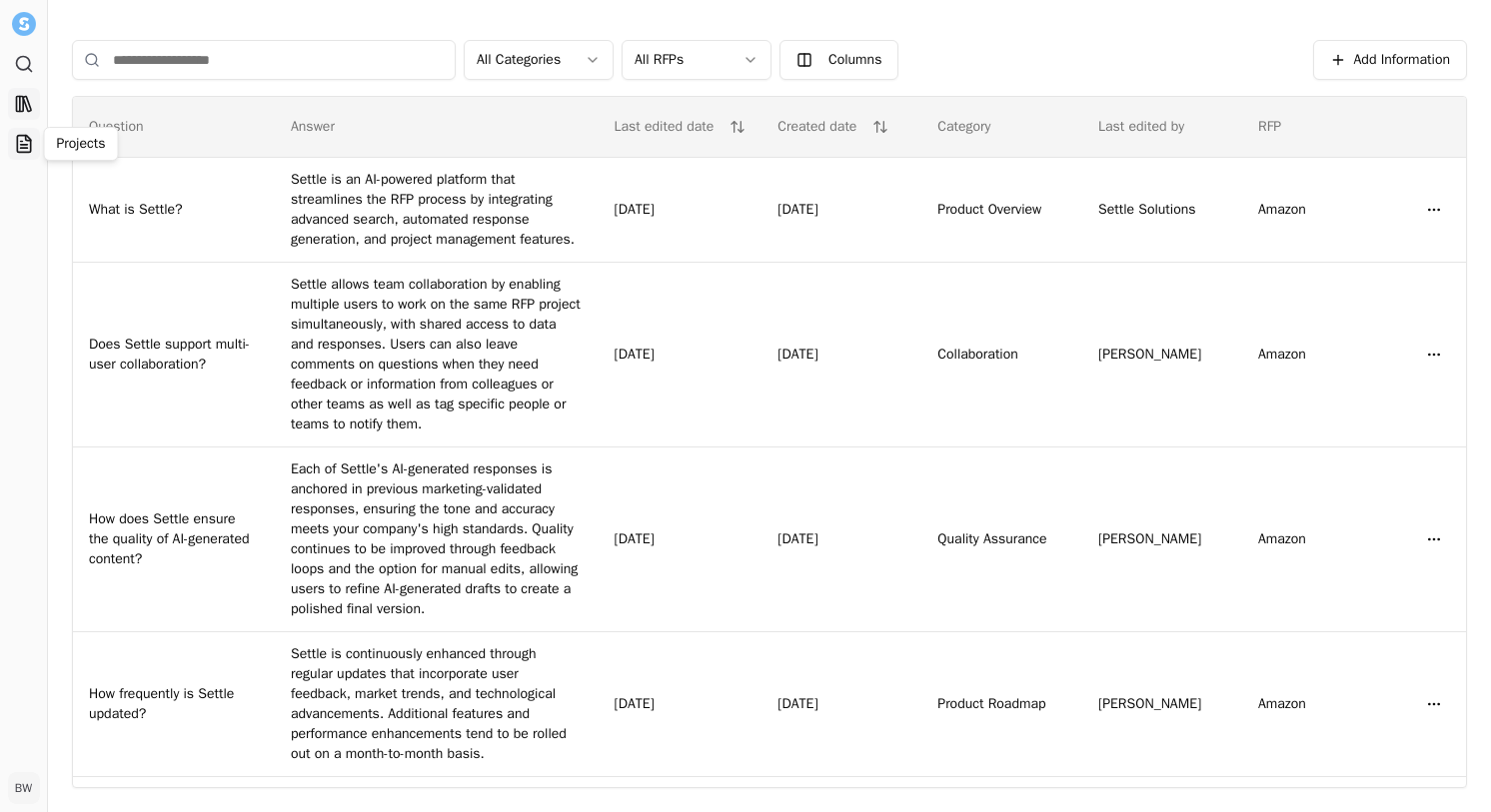 click on "Projects" at bounding box center [24, 144] 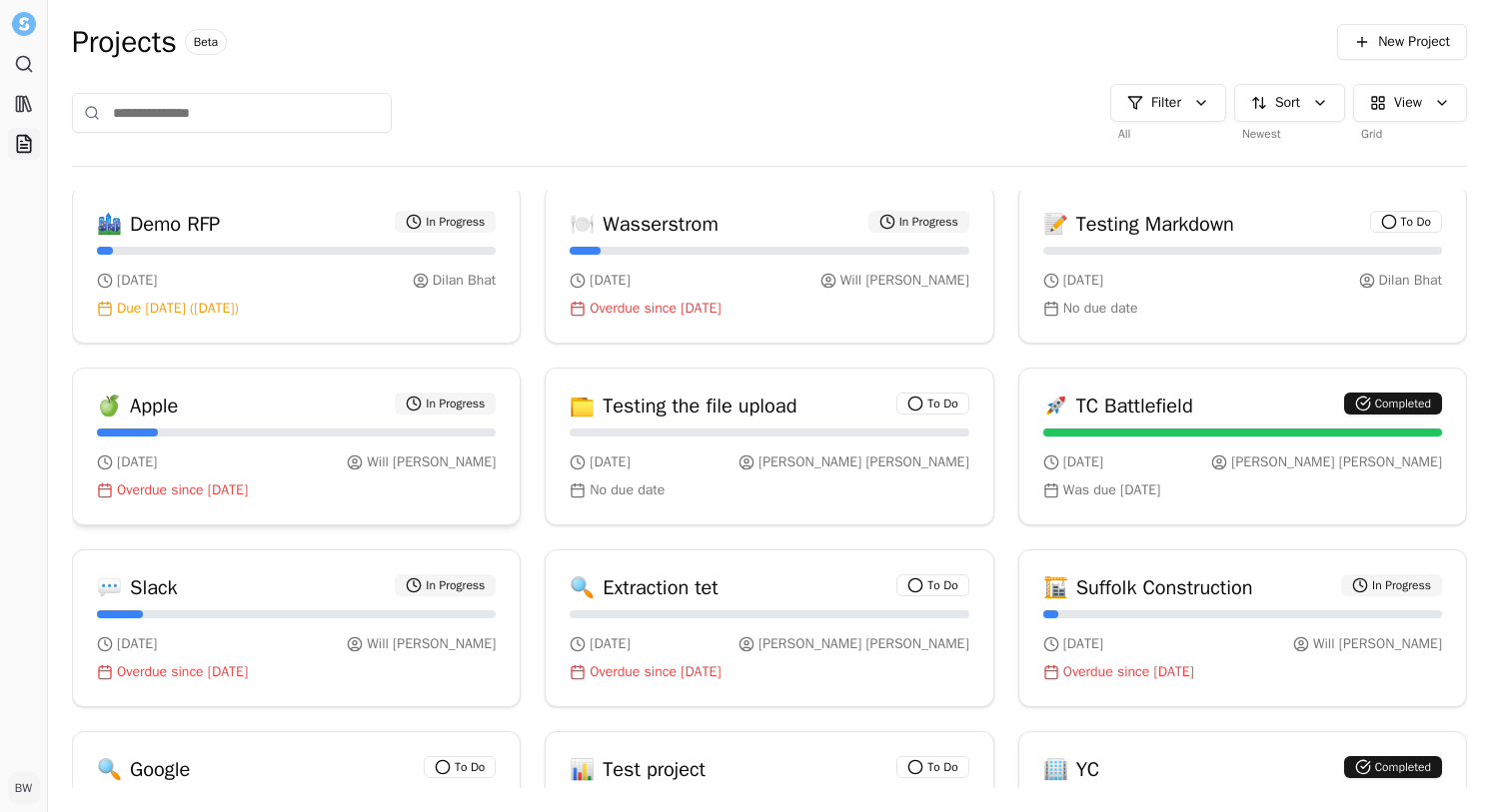scroll, scrollTop: 0, scrollLeft: 0, axis: both 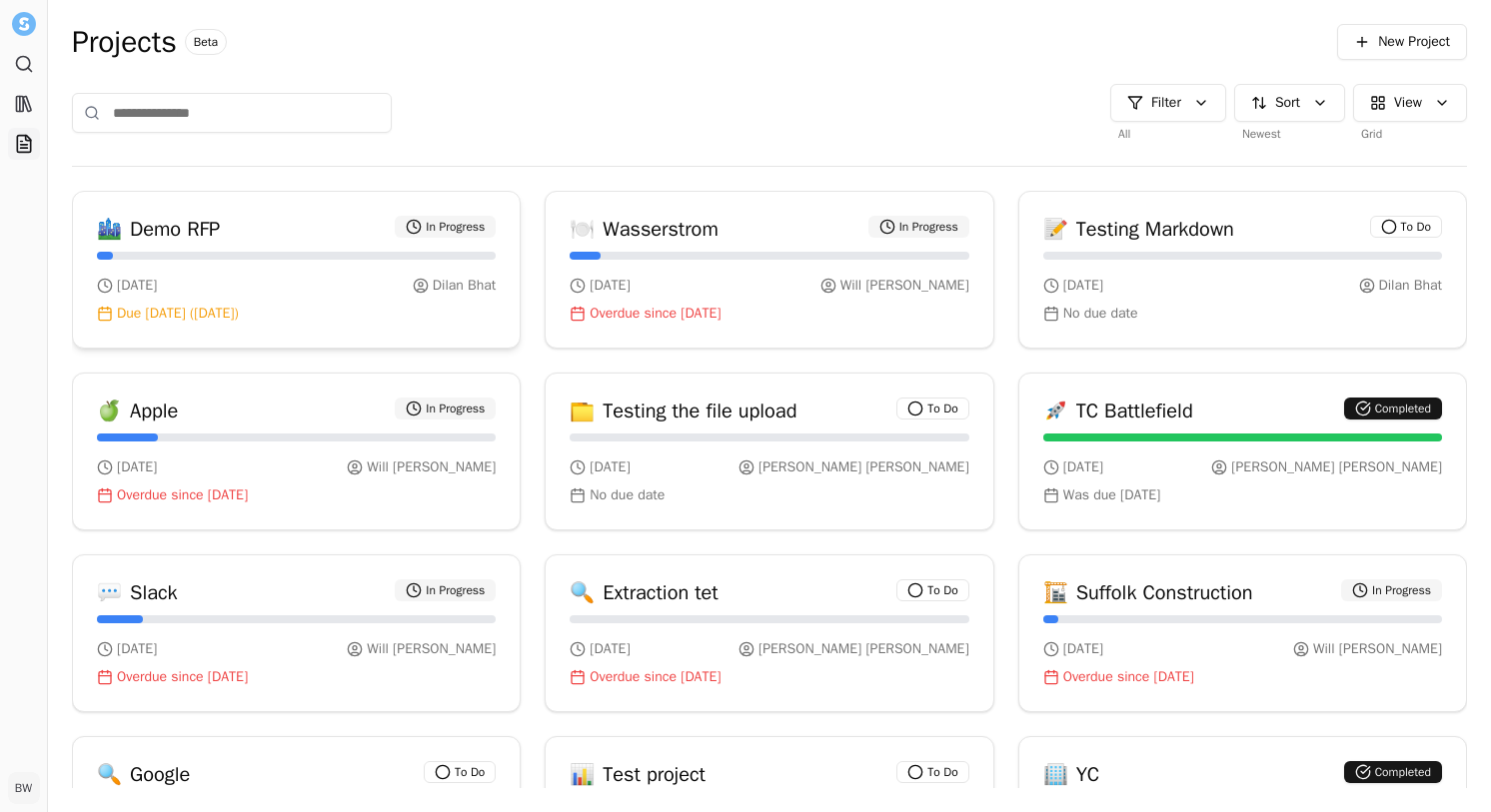 click on "Demo RFP" at bounding box center [175, 230] 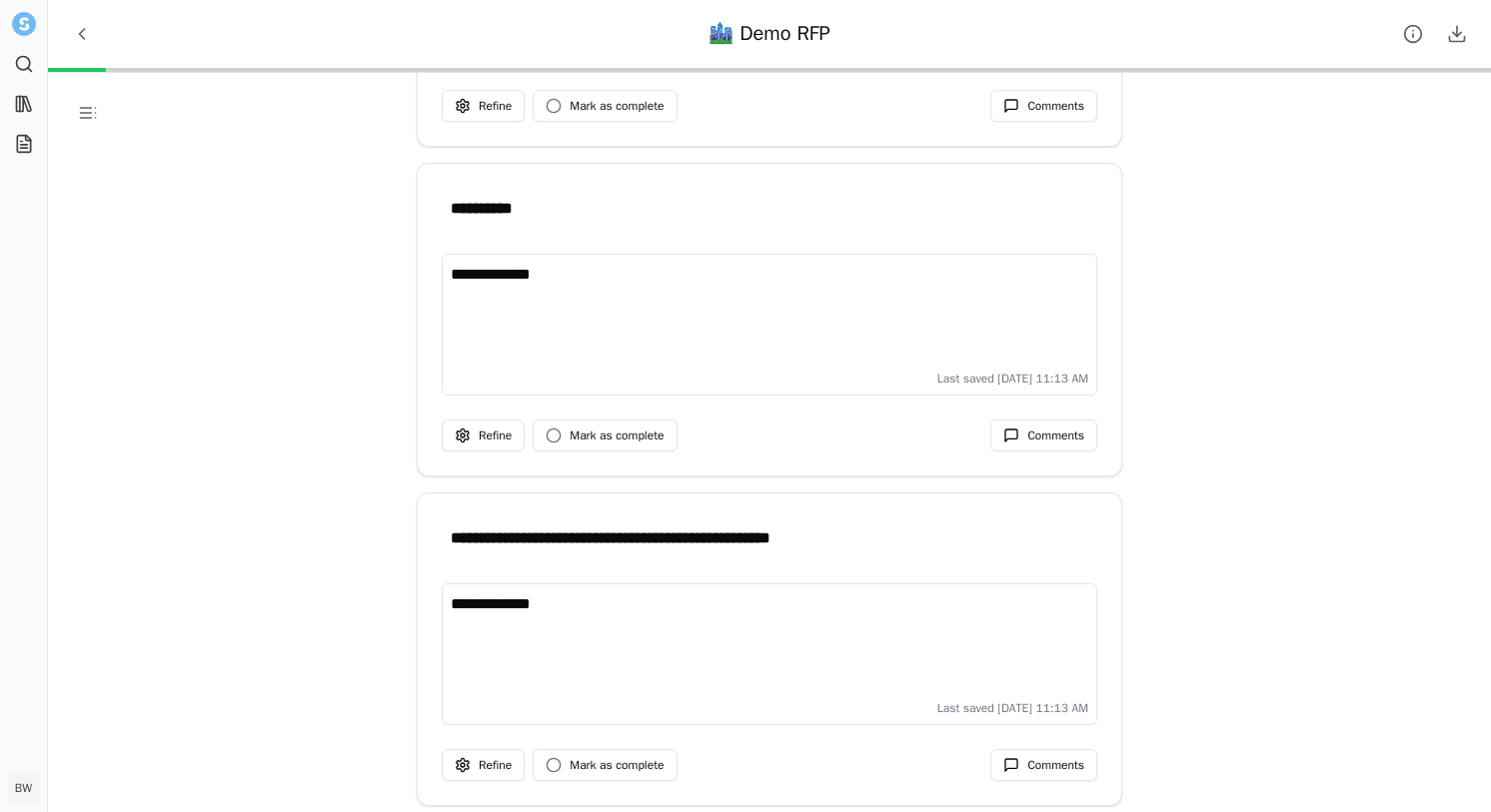 scroll, scrollTop: 1595, scrollLeft: 0, axis: vertical 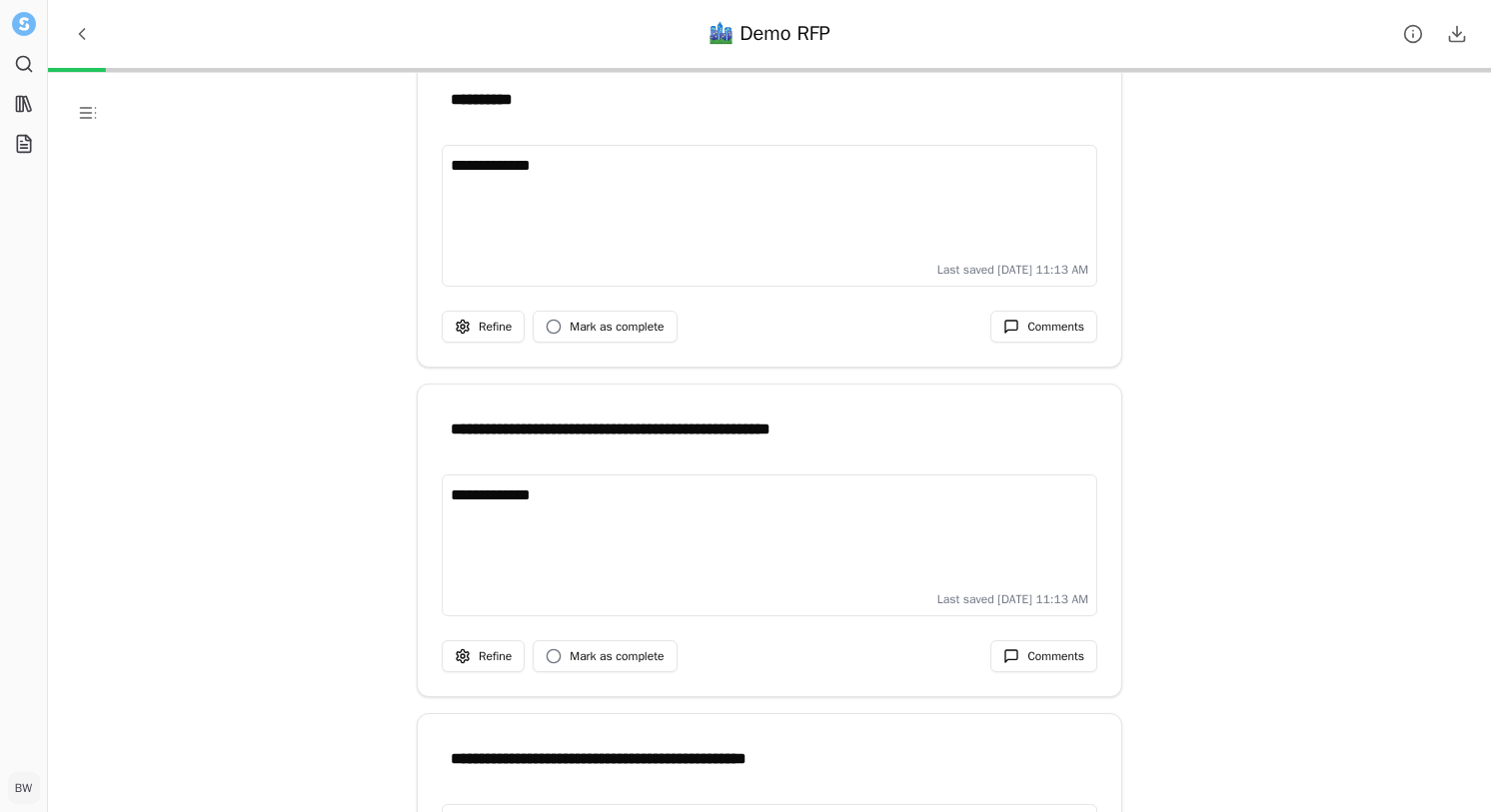 click on "**********" at bounding box center [769, 533] 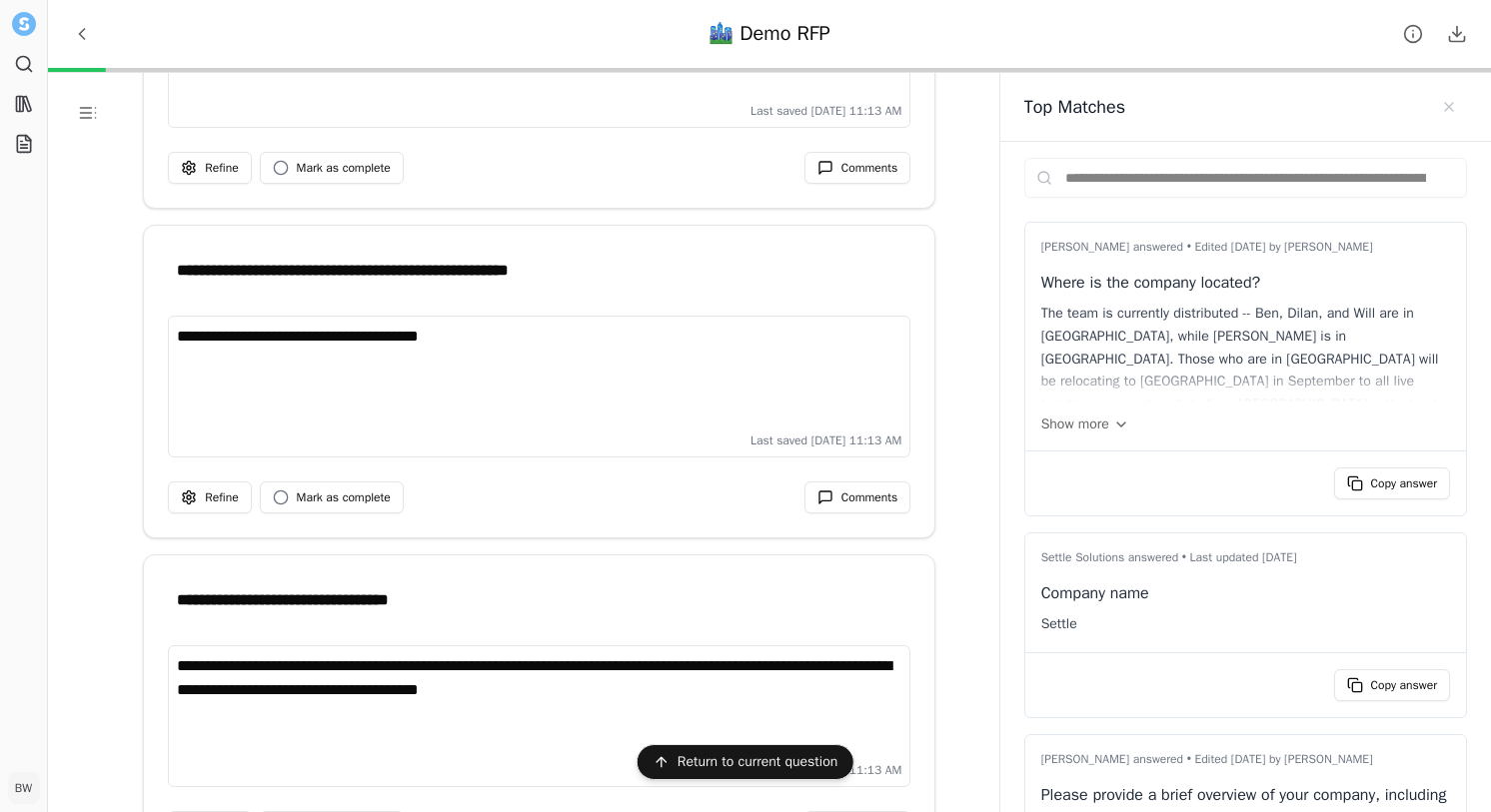scroll, scrollTop: 2770, scrollLeft: 0, axis: vertical 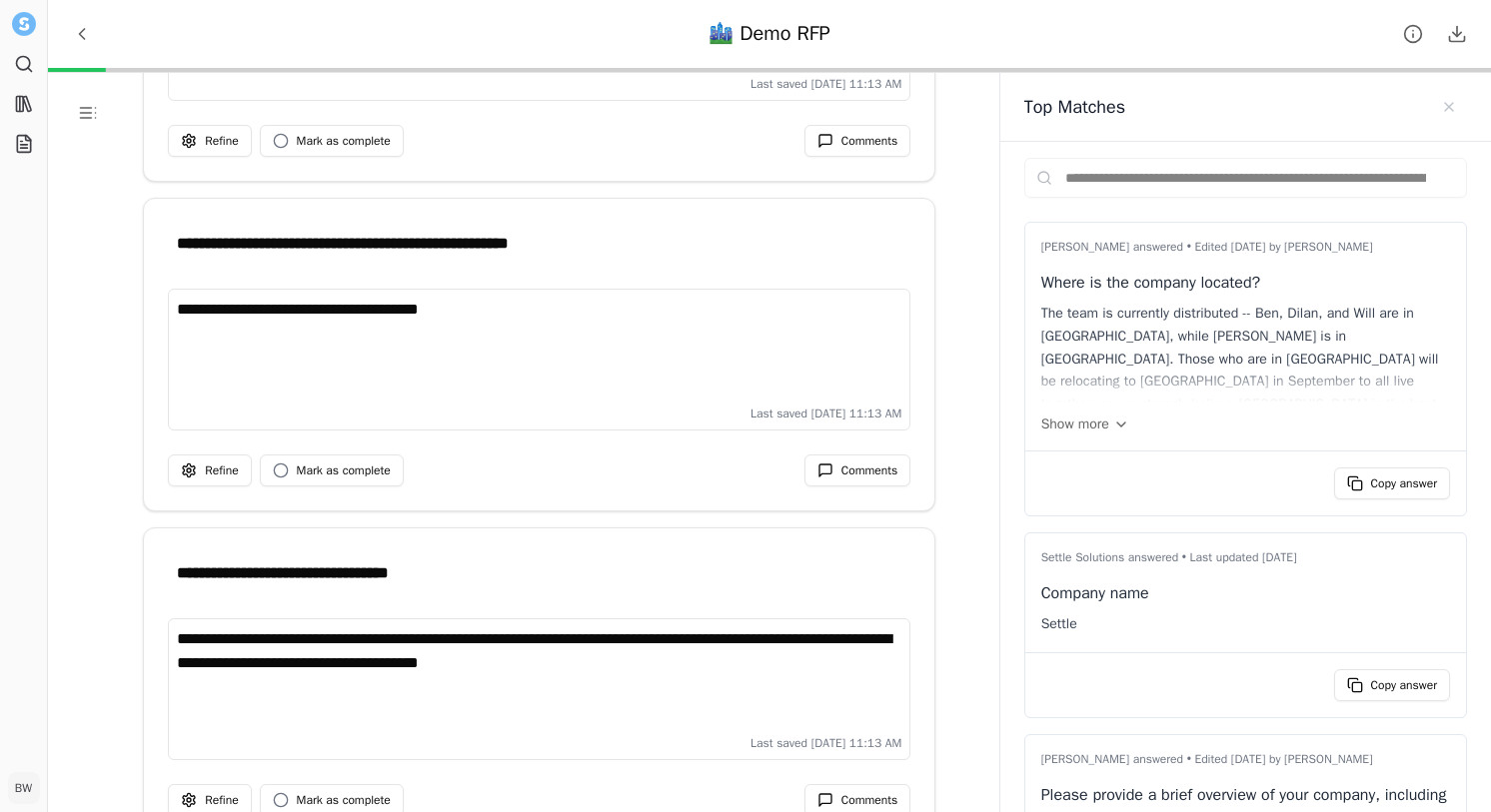 click on "**********" at bounding box center (539, 348) 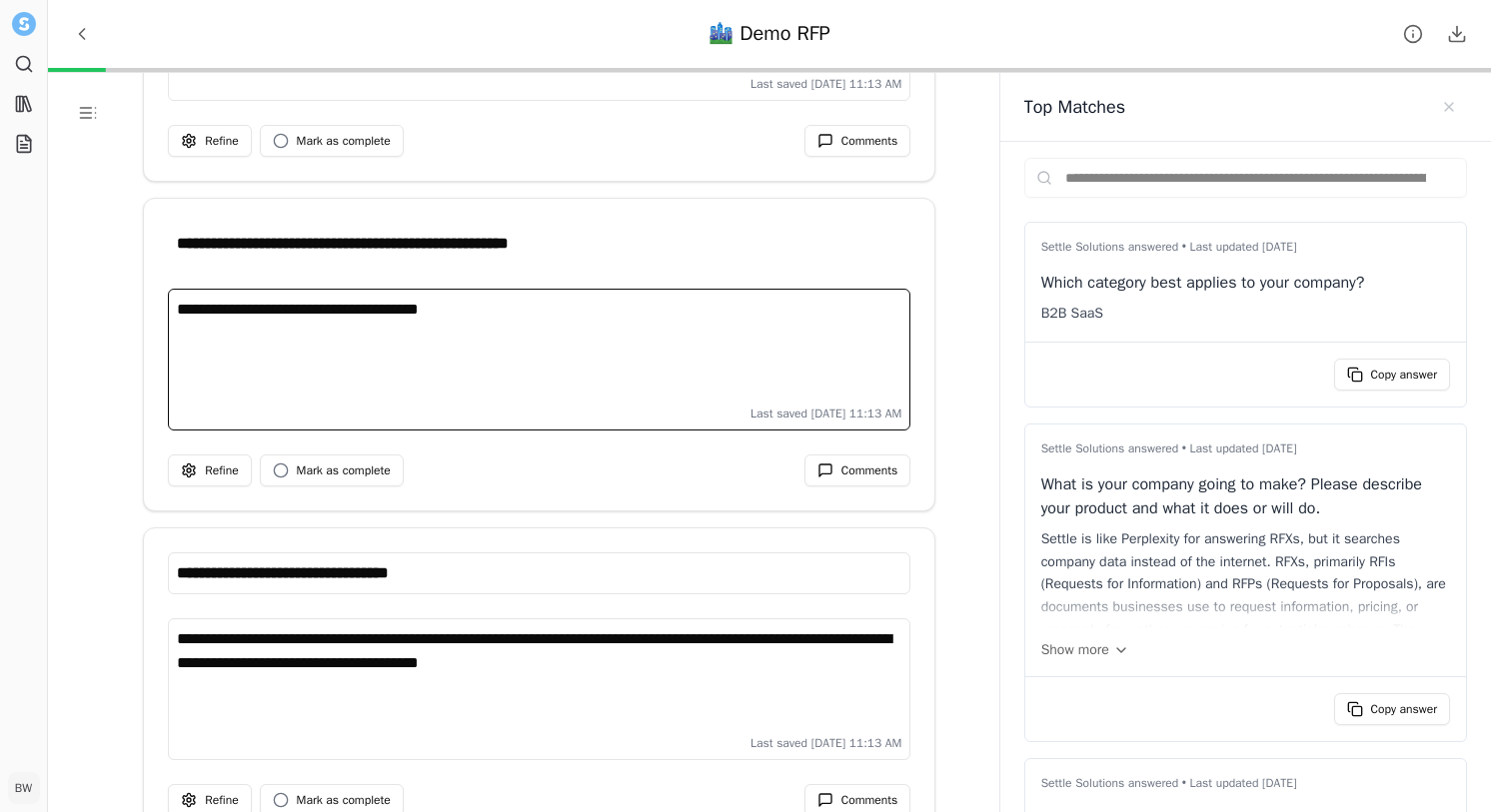 scroll, scrollTop: 2783, scrollLeft: 0, axis: vertical 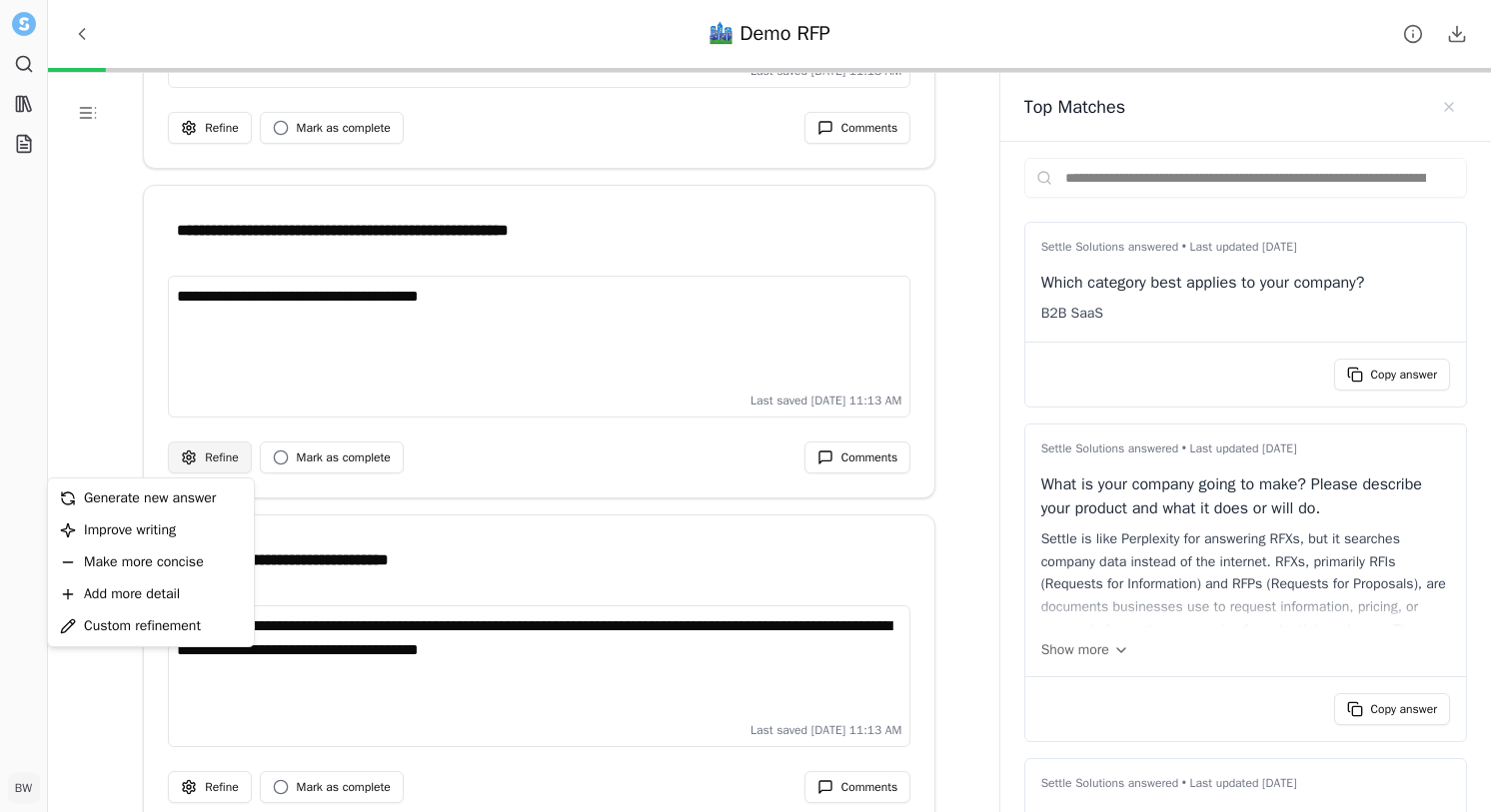 click on "**********" at bounding box center (746, 406) 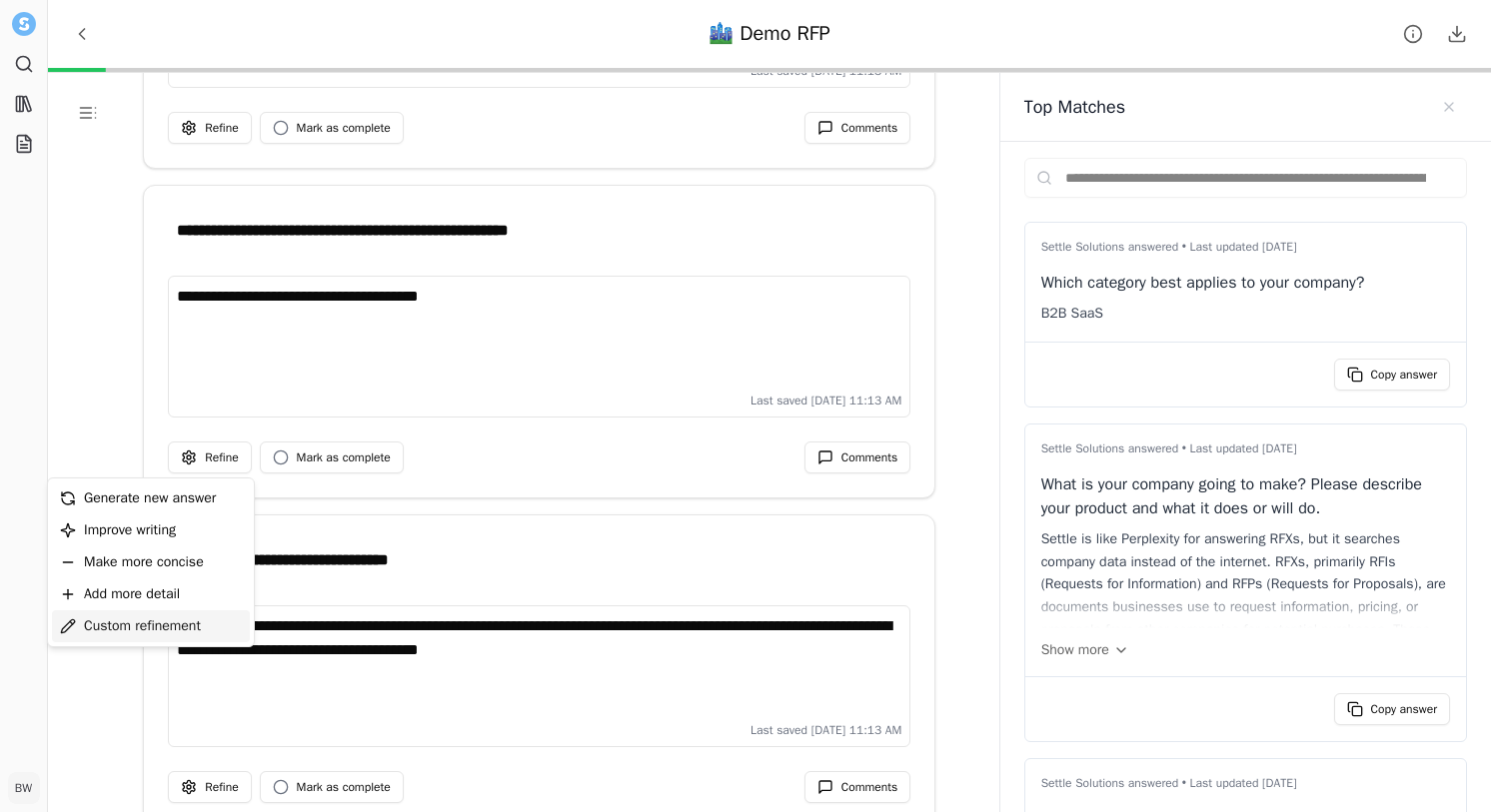 click on "Custom refinement" at bounding box center (142, 626) 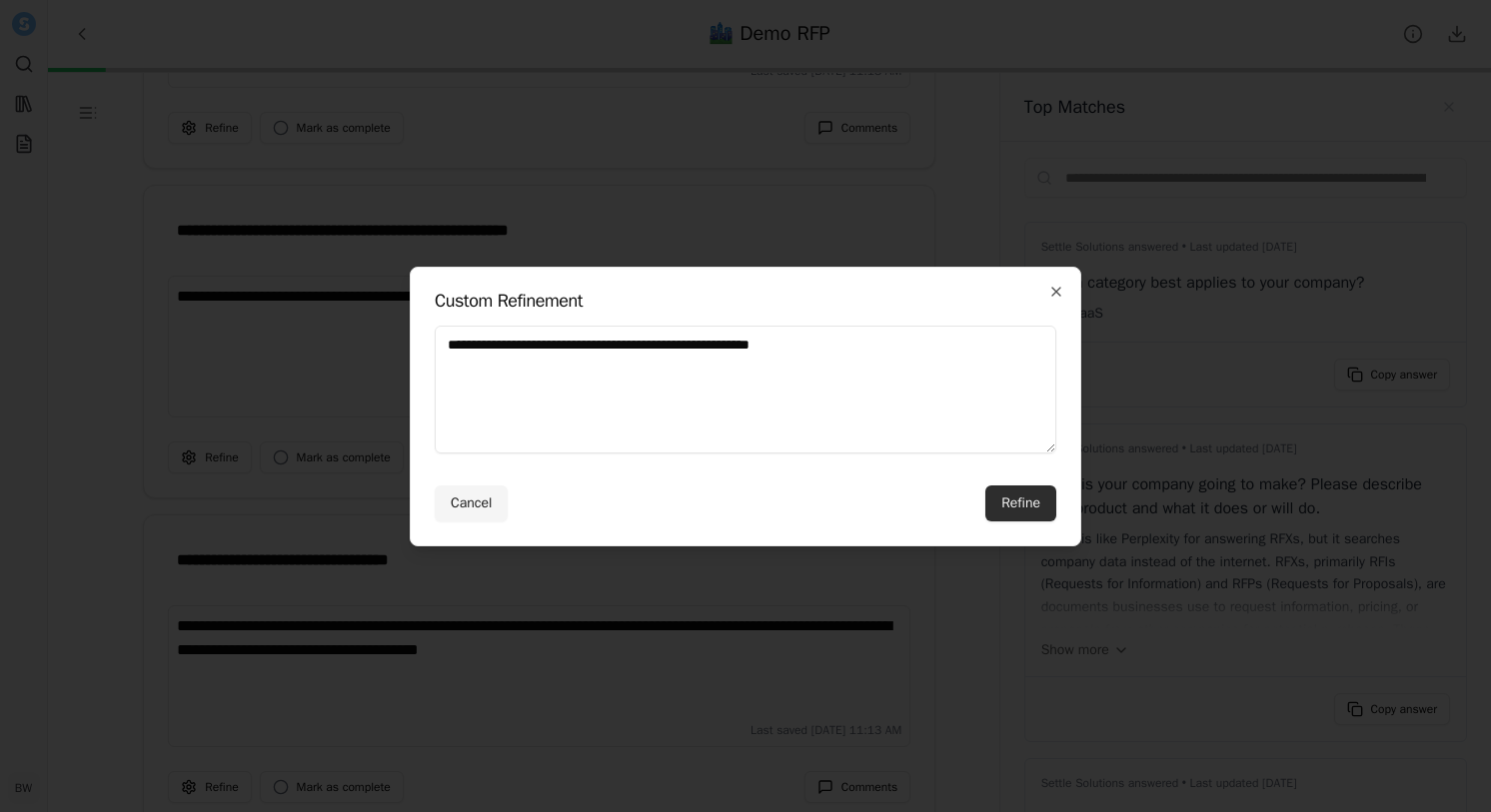 type on "**********" 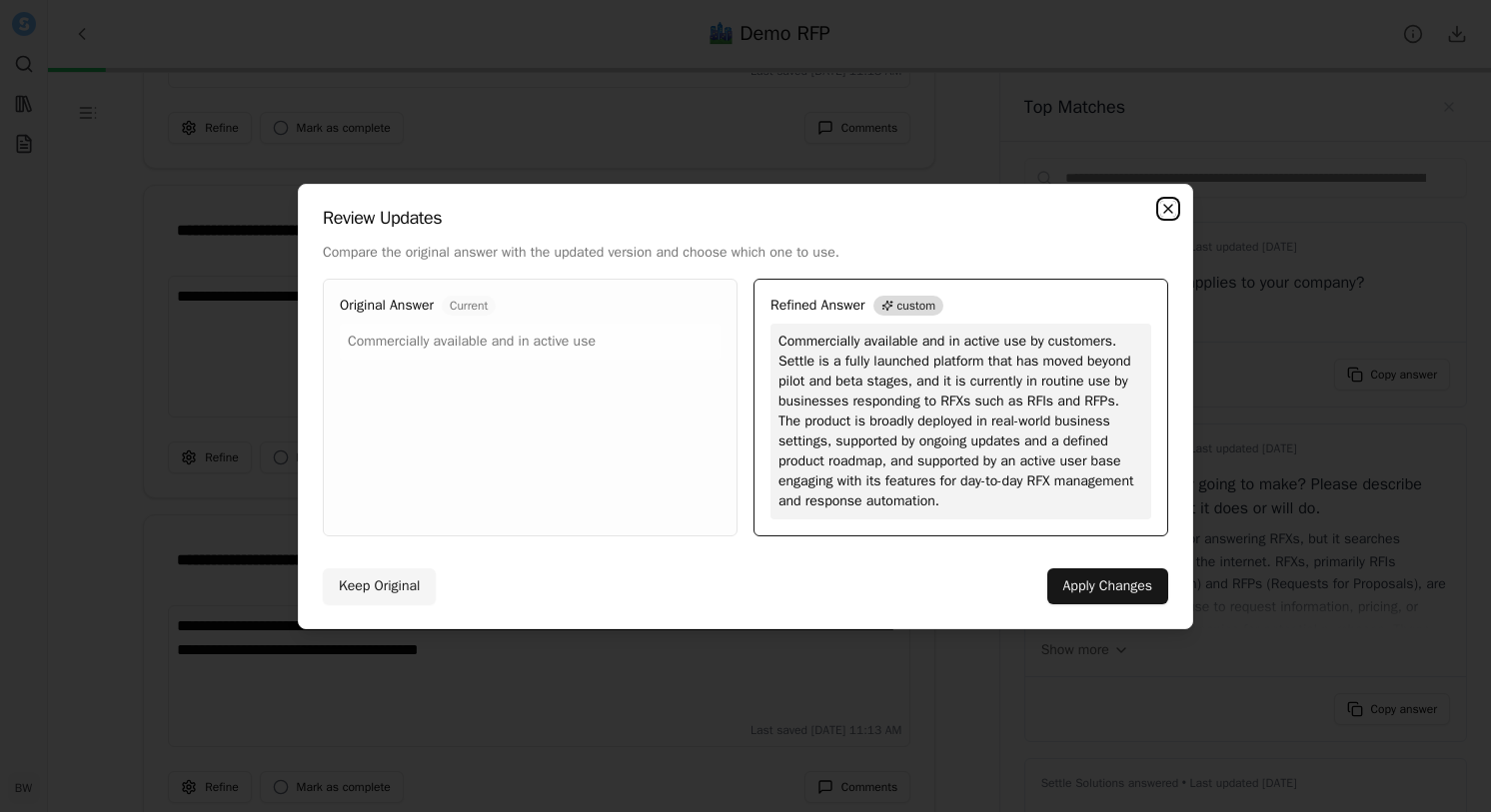 click 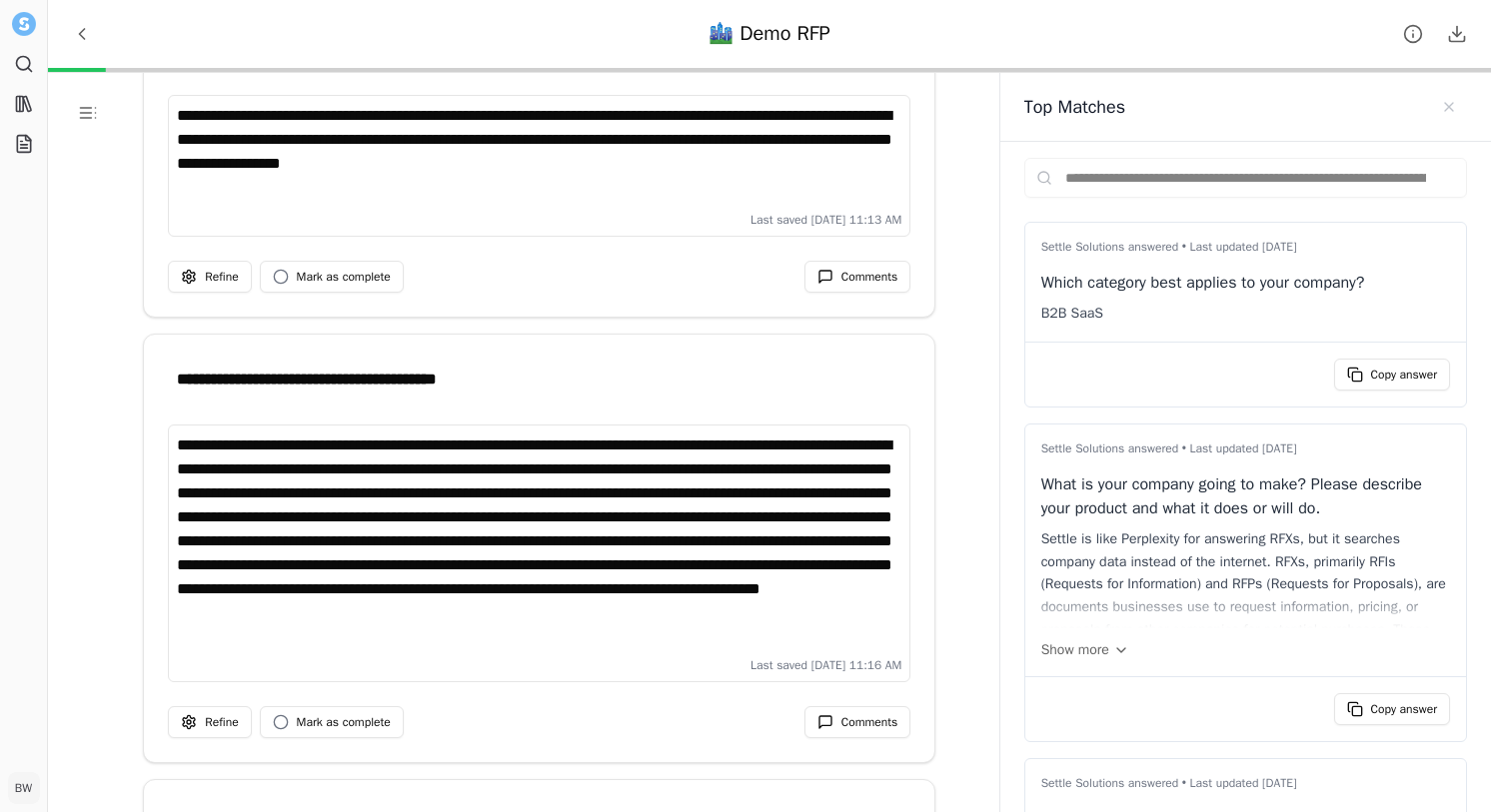 scroll, scrollTop: 3625, scrollLeft: 0, axis: vertical 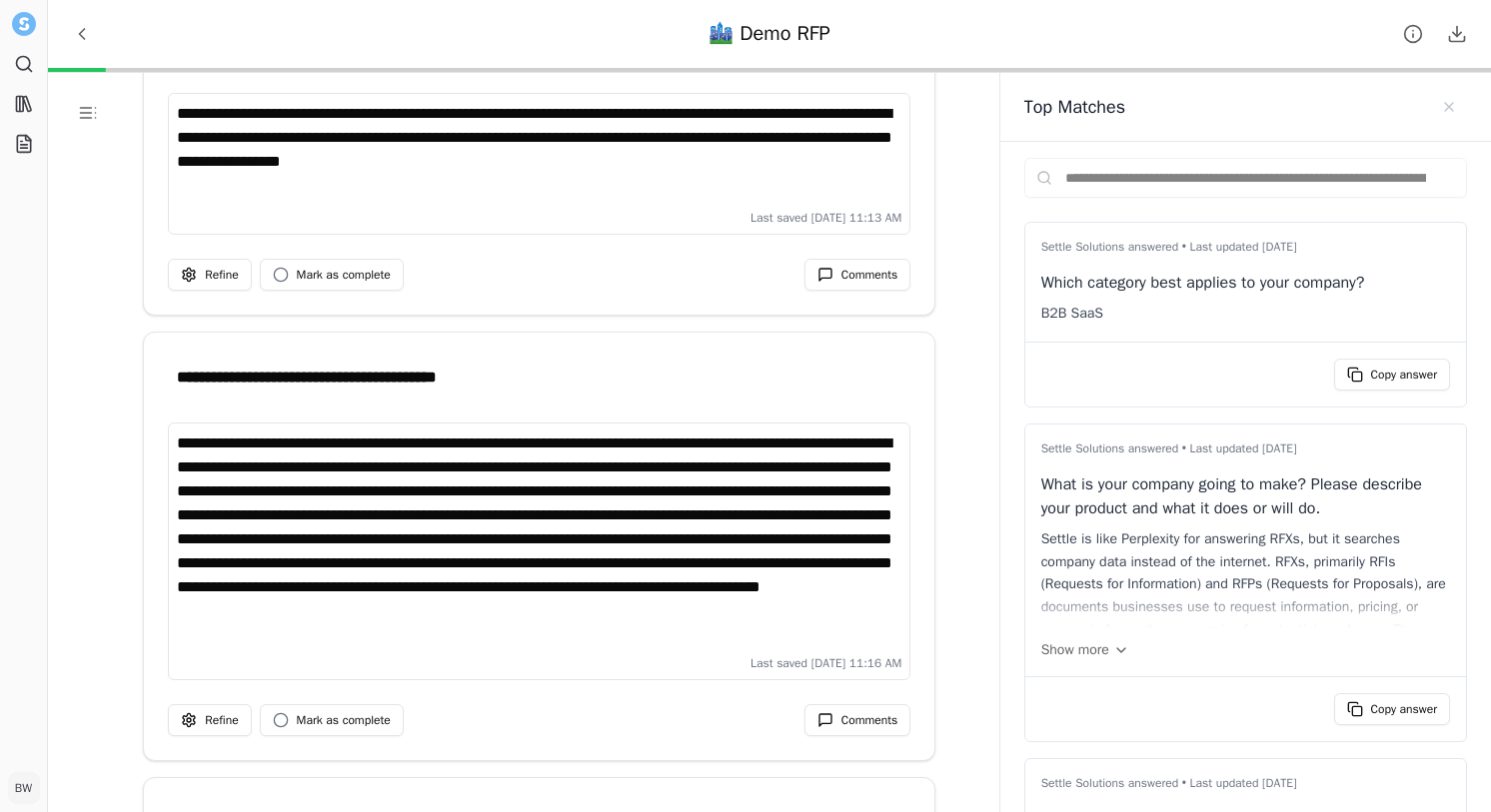 click on "**********" at bounding box center (539, 539) 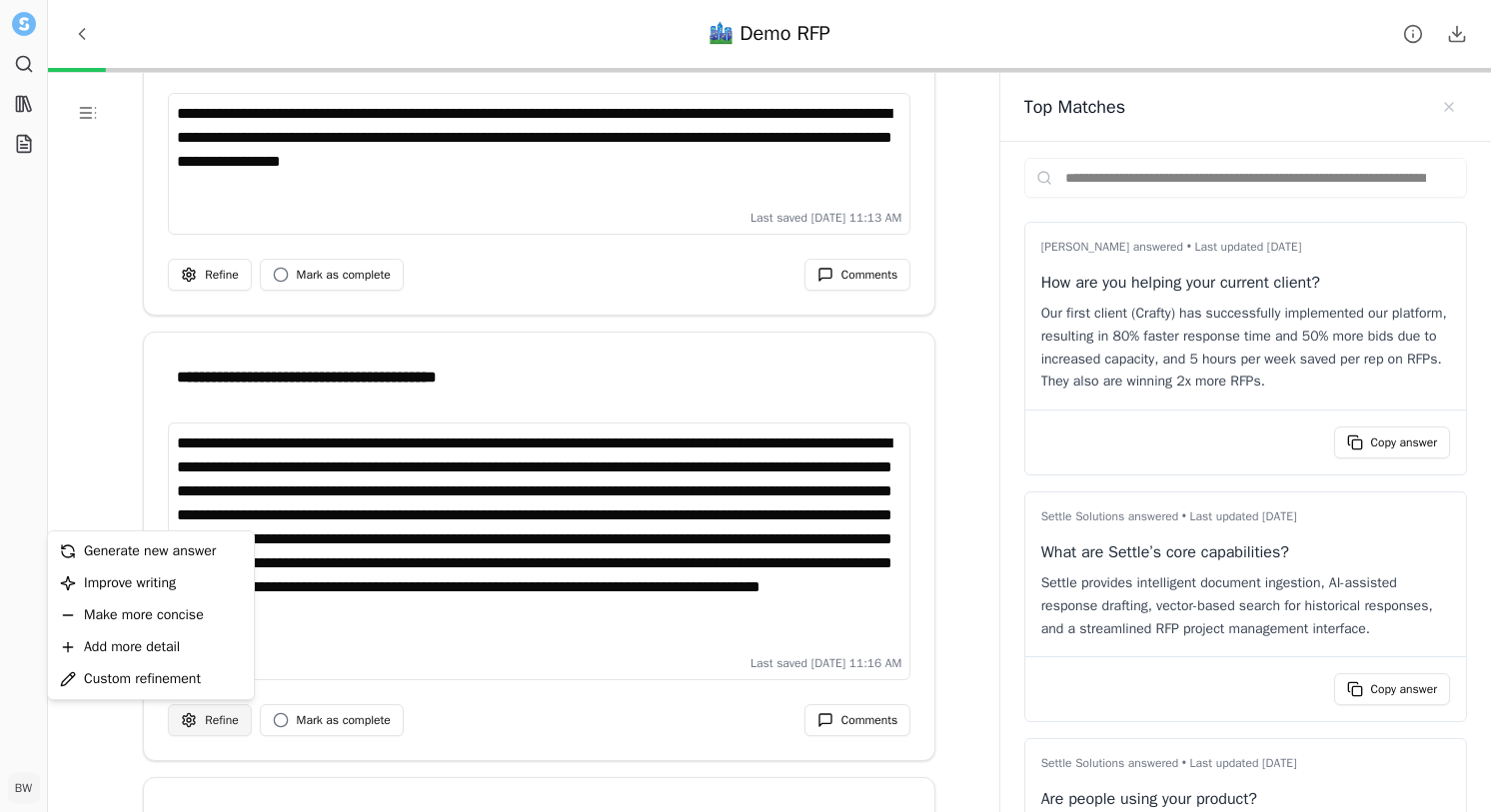 click on "**********" at bounding box center (746, 406) 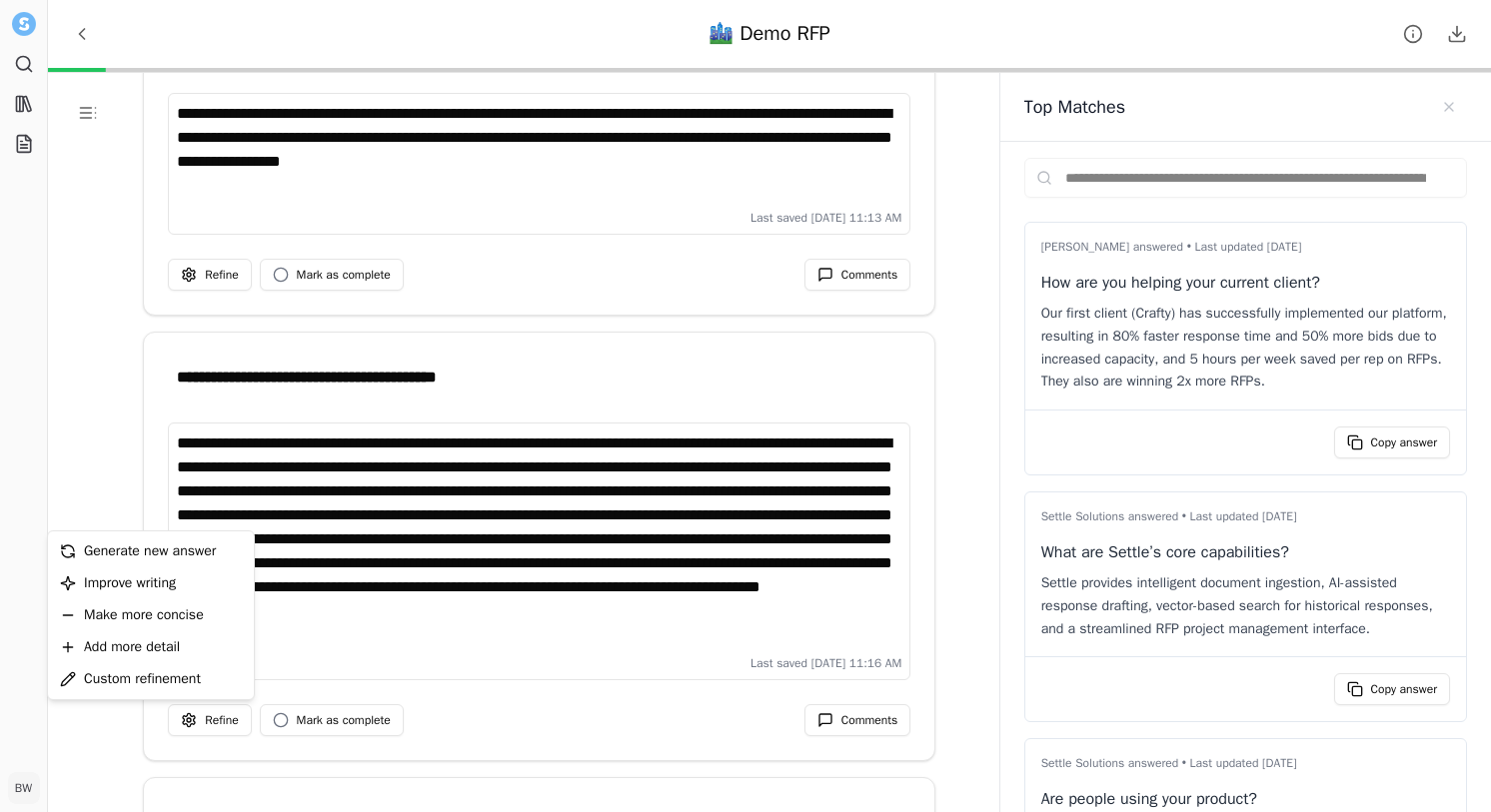 click on "**********" at bounding box center [746, 406] 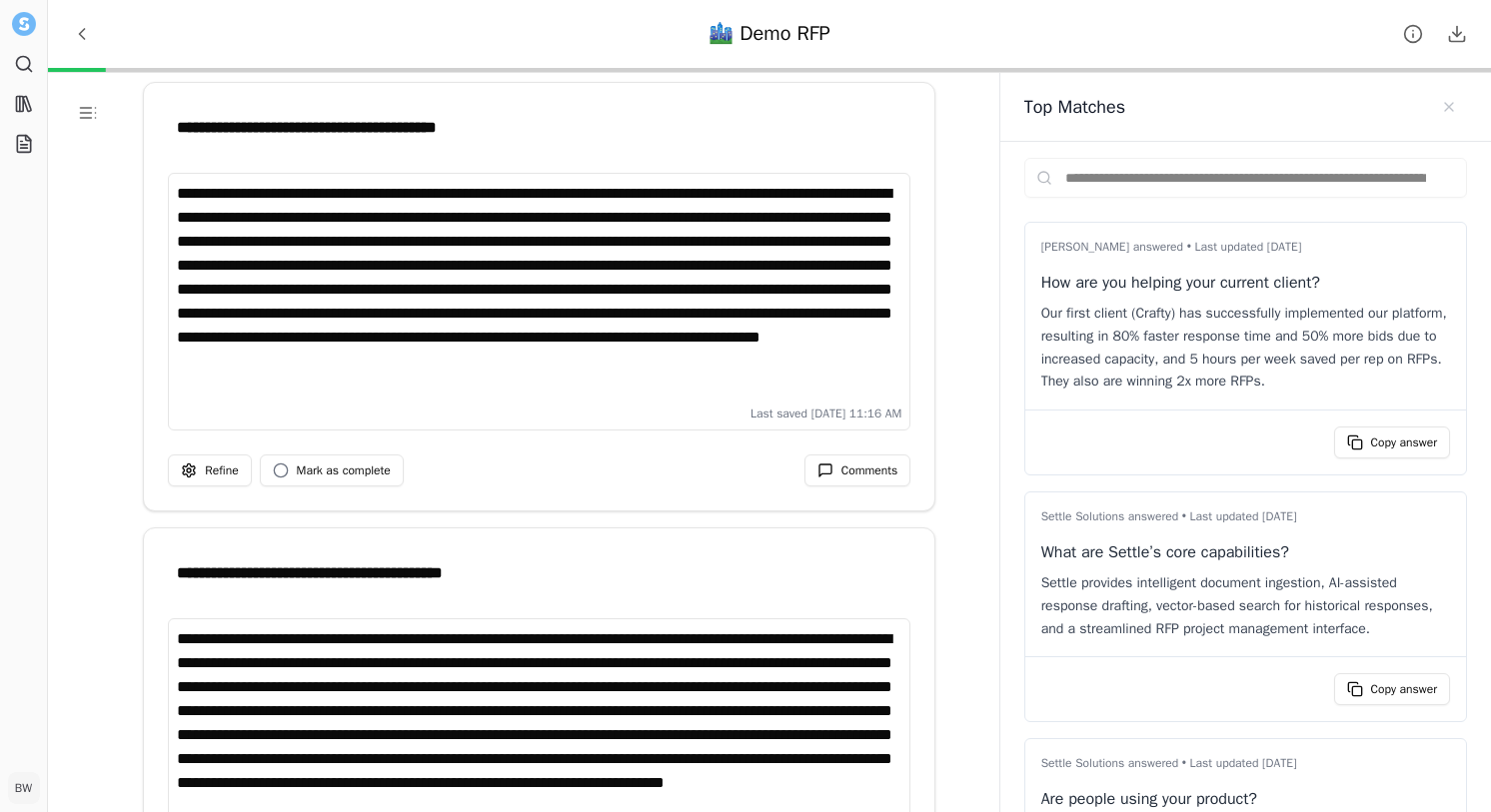 scroll, scrollTop: 4190, scrollLeft: 0, axis: vertical 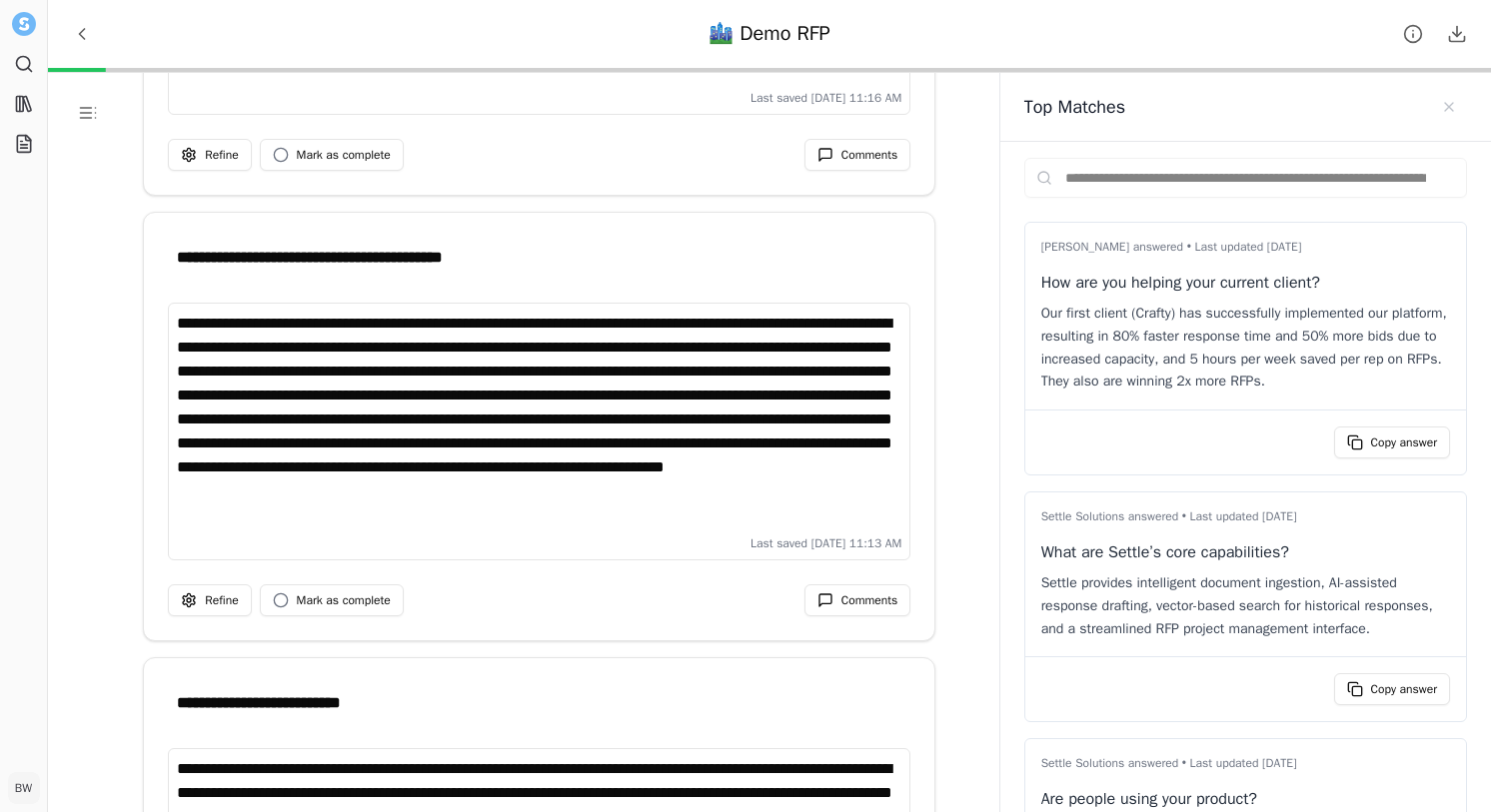 click on "**********" at bounding box center (539, 419) 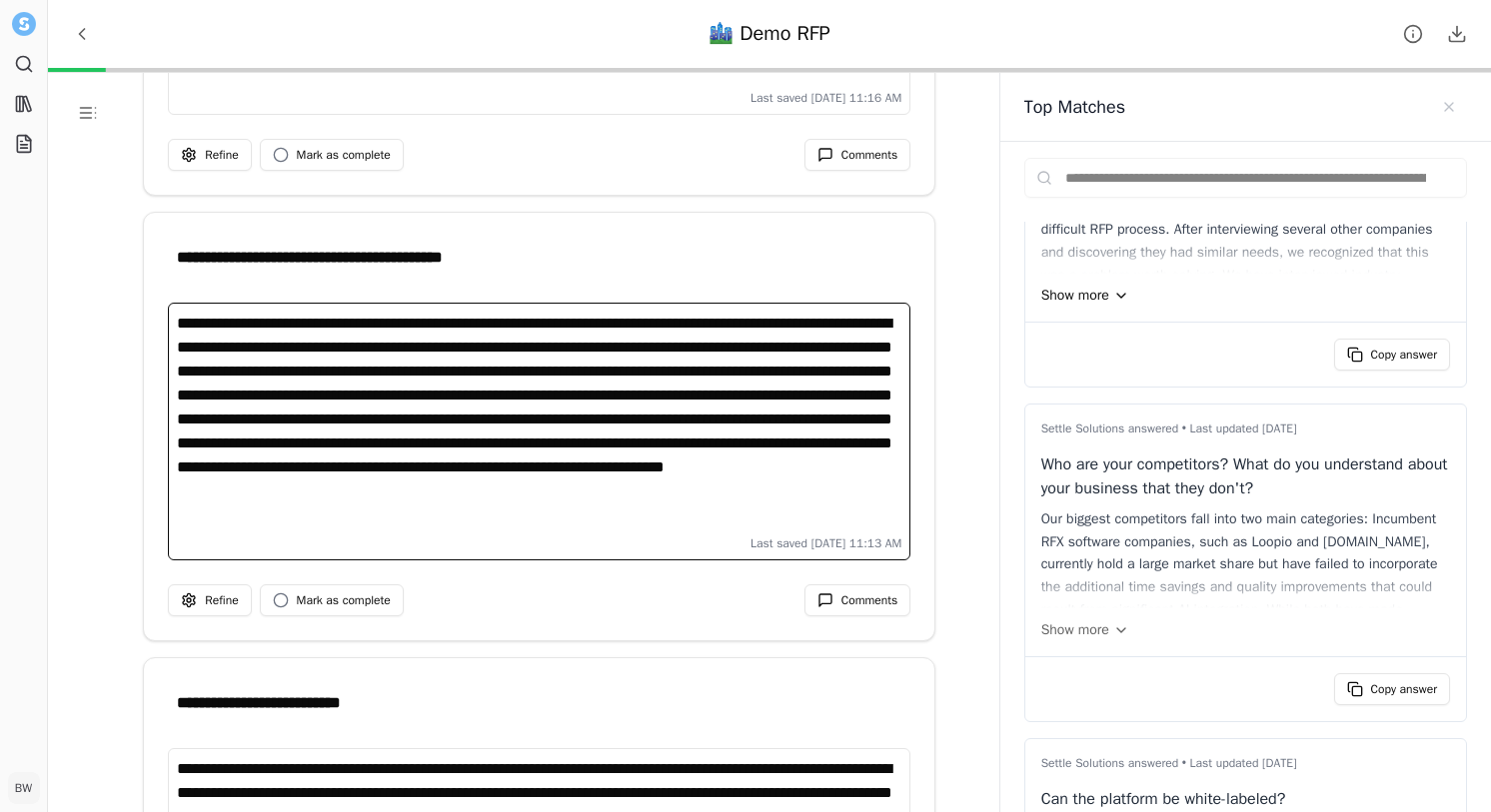 scroll, scrollTop: 712, scrollLeft: 0, axis: vertical 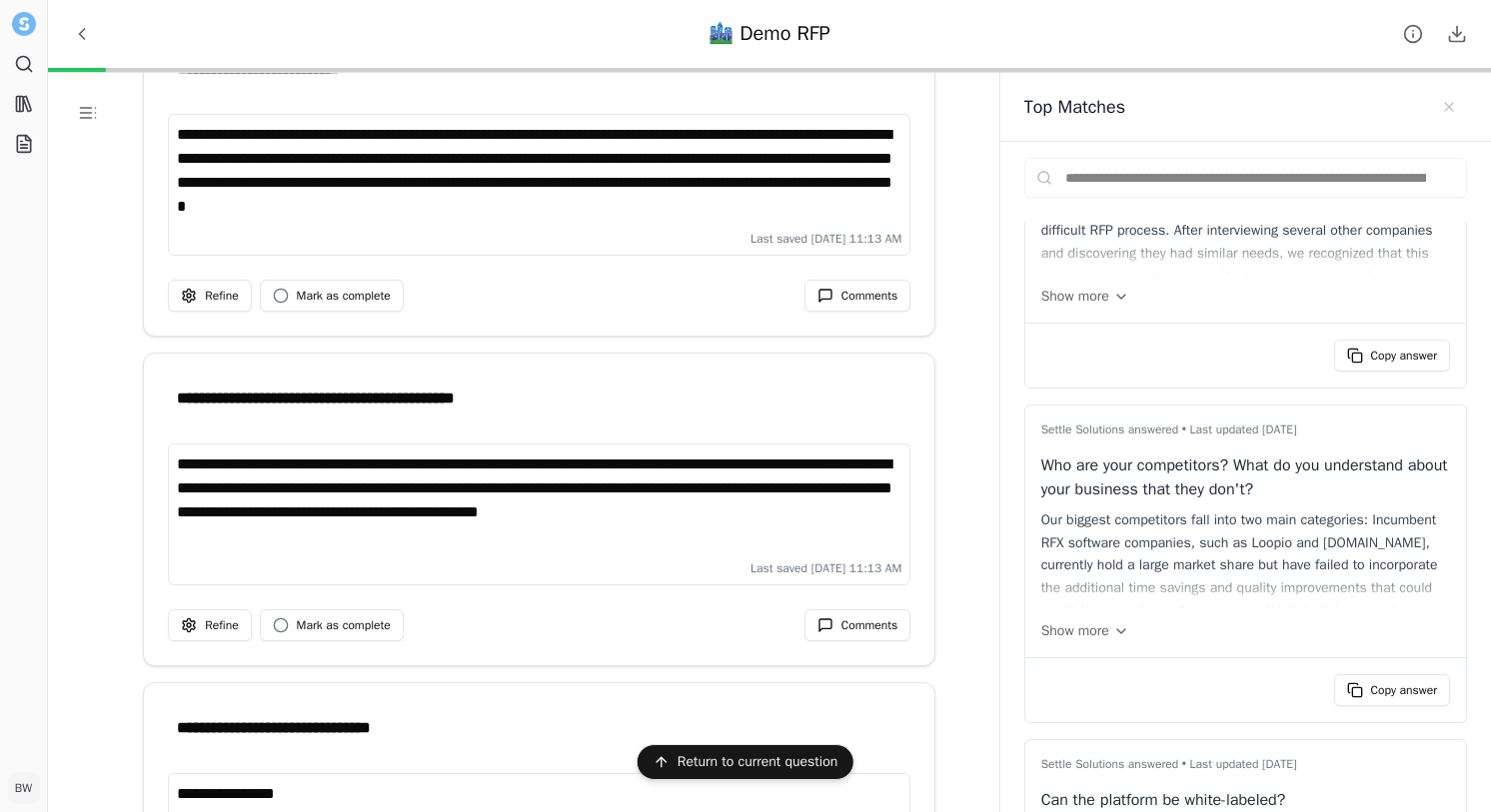 click on "**********" at bounding box center [539, 502] 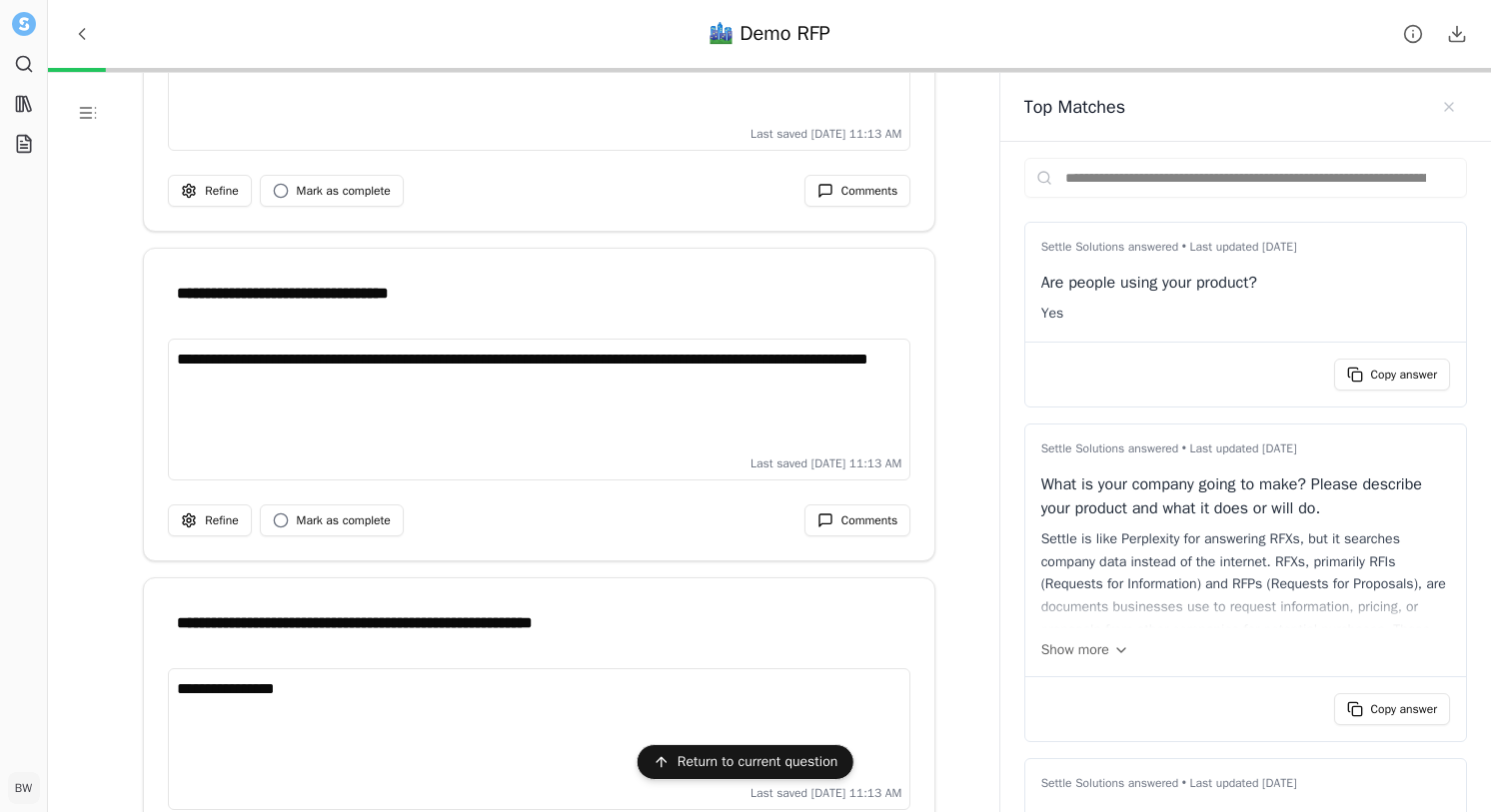 scroll, scrollTop: 5944, scrollLeft: 0, axis: vertical 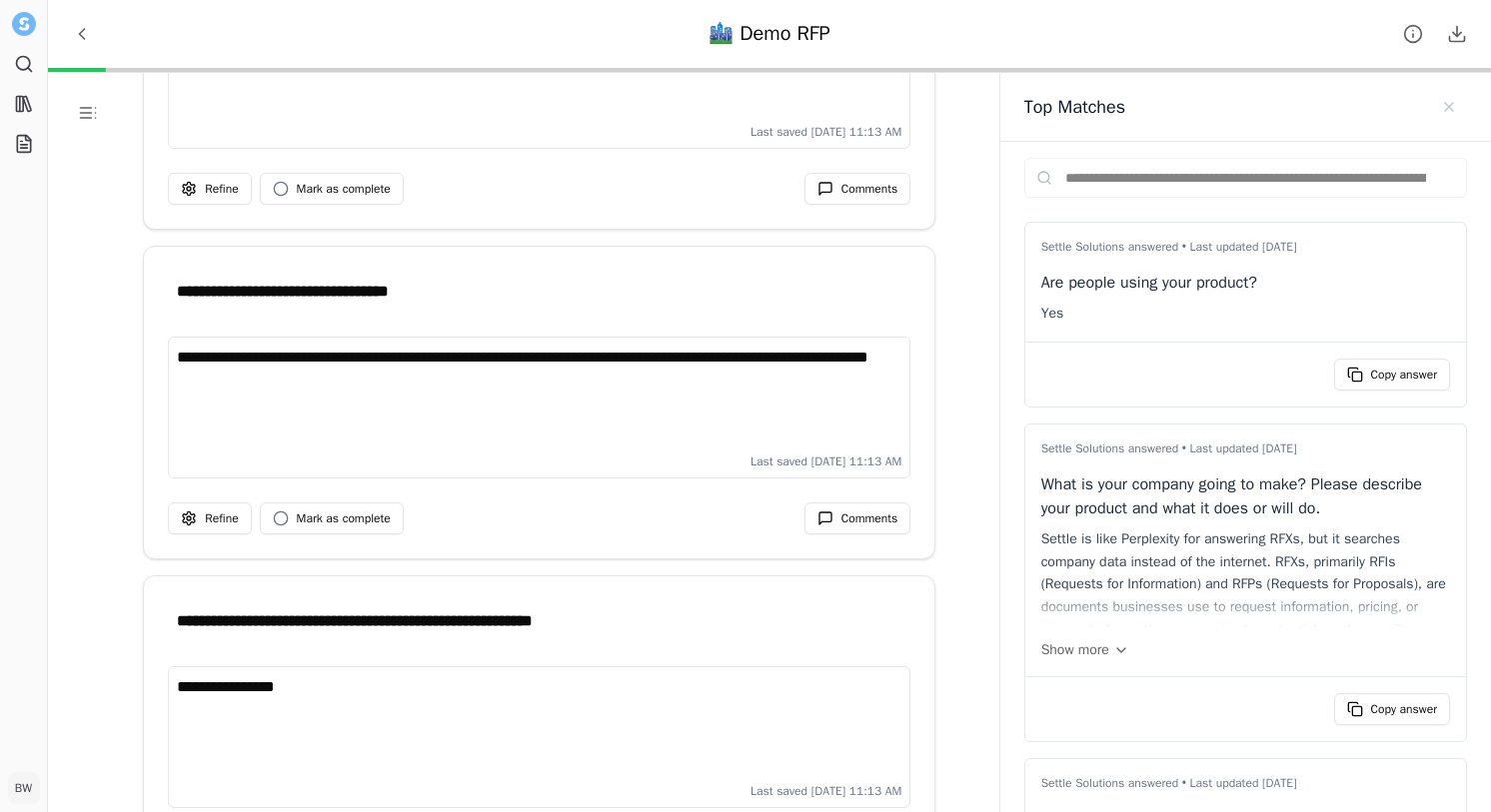 click on "**********" at bounding box center [539, 396] 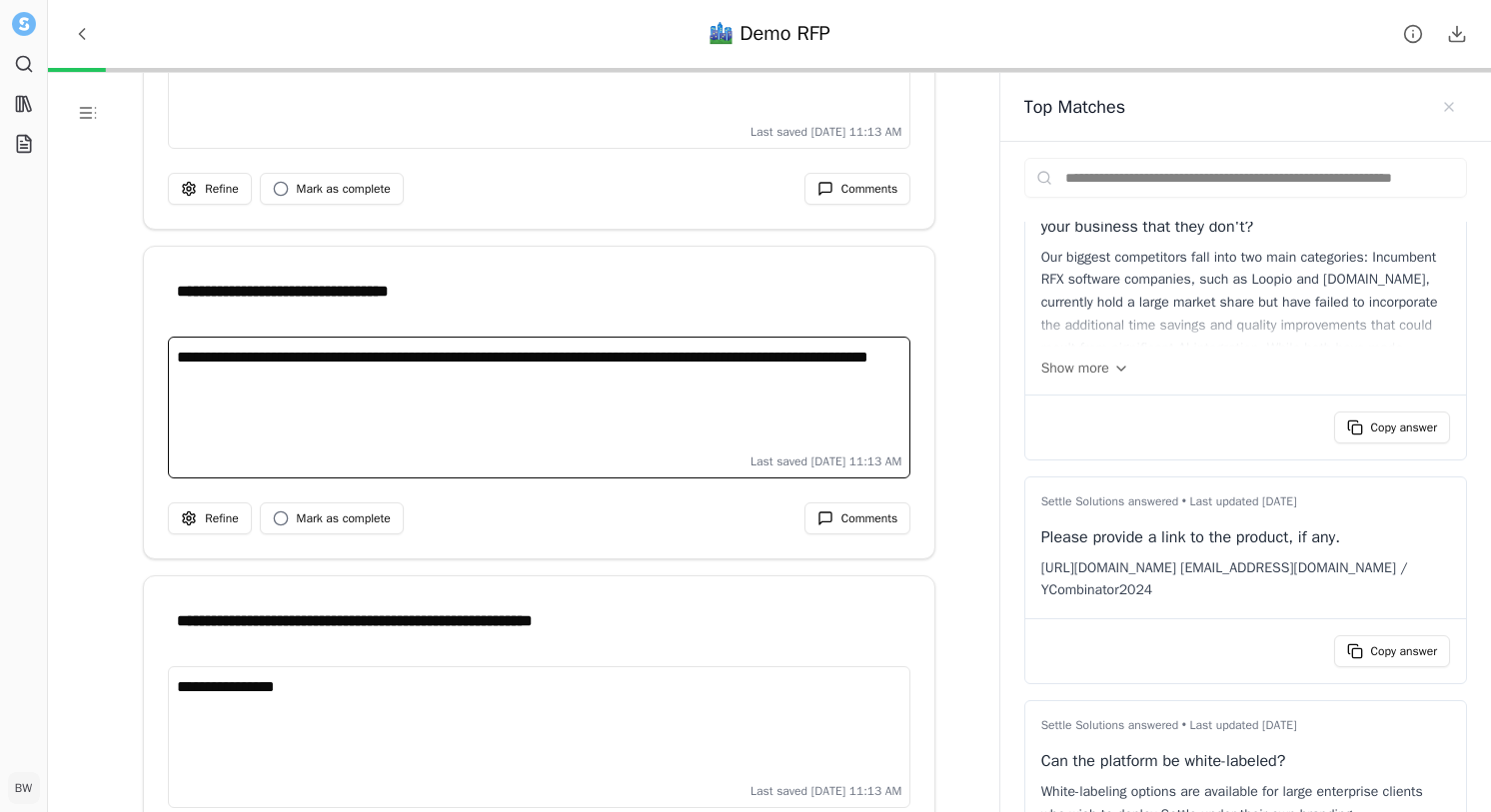 scroll, scrollTop: 1973, scrollLeft: 0, axis: vertical 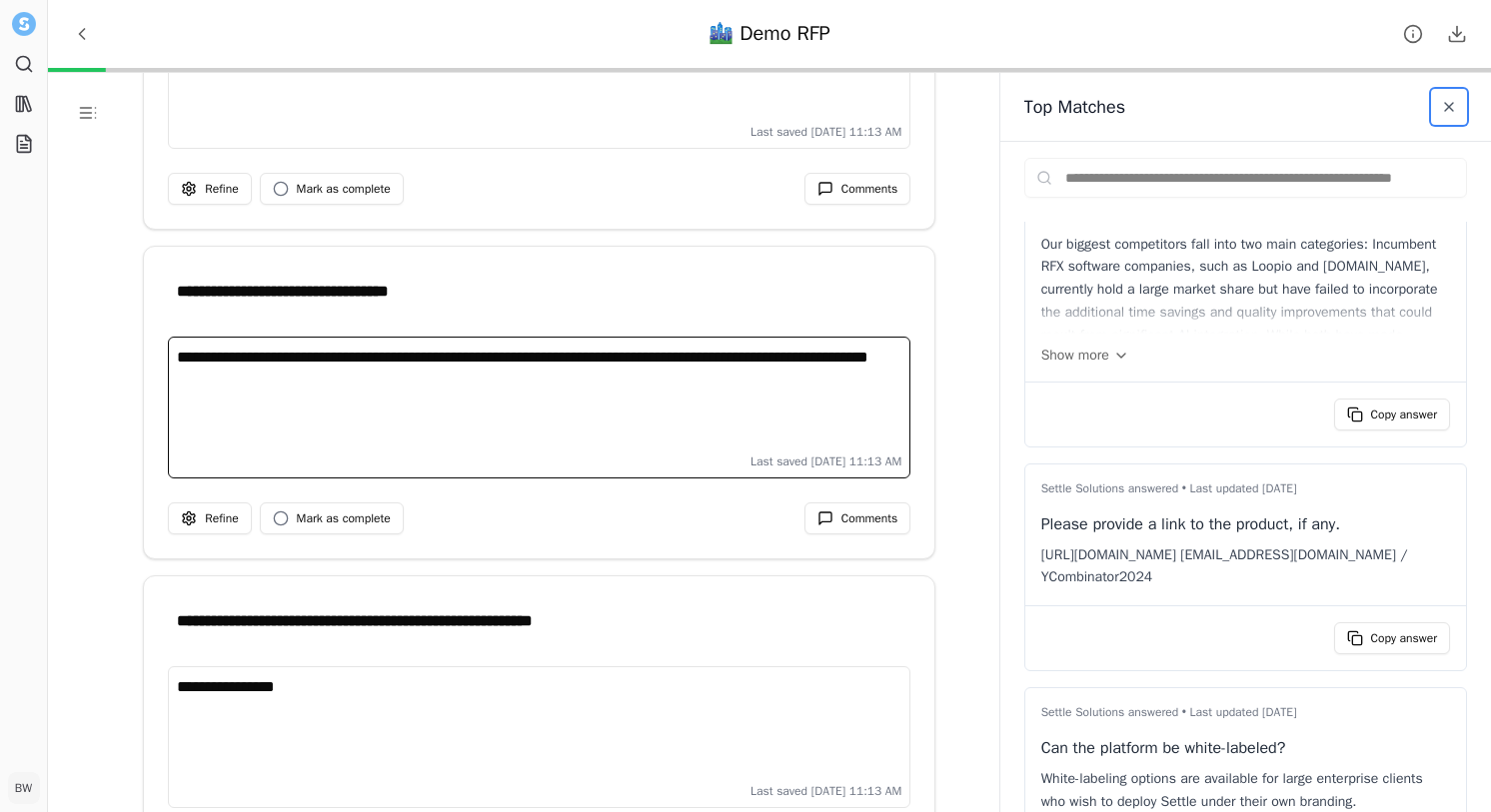 click at bounding box center (1449, 107) 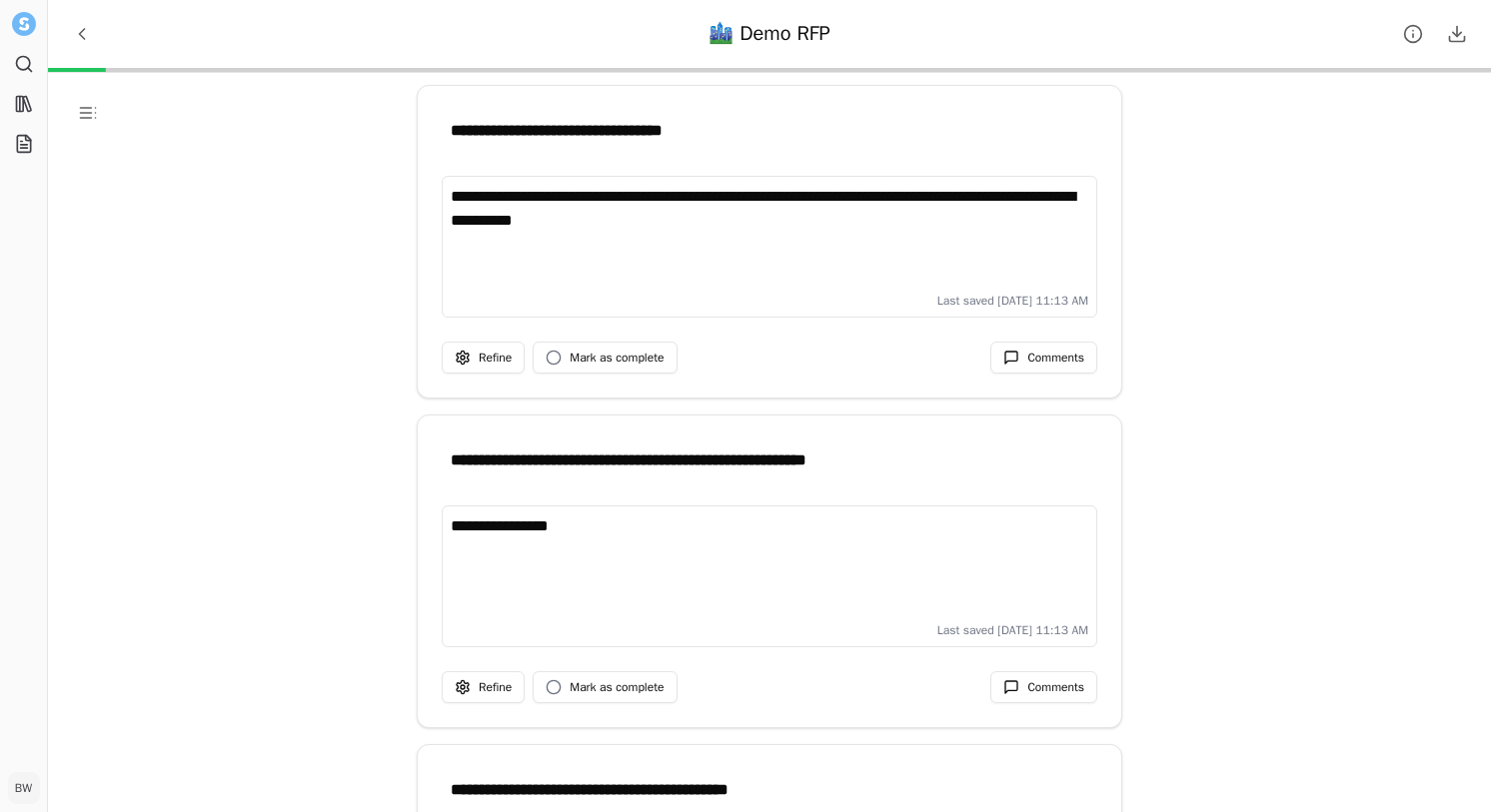 scroll, scrollTop: 5923, scrollLeft: 0, axis: vertical 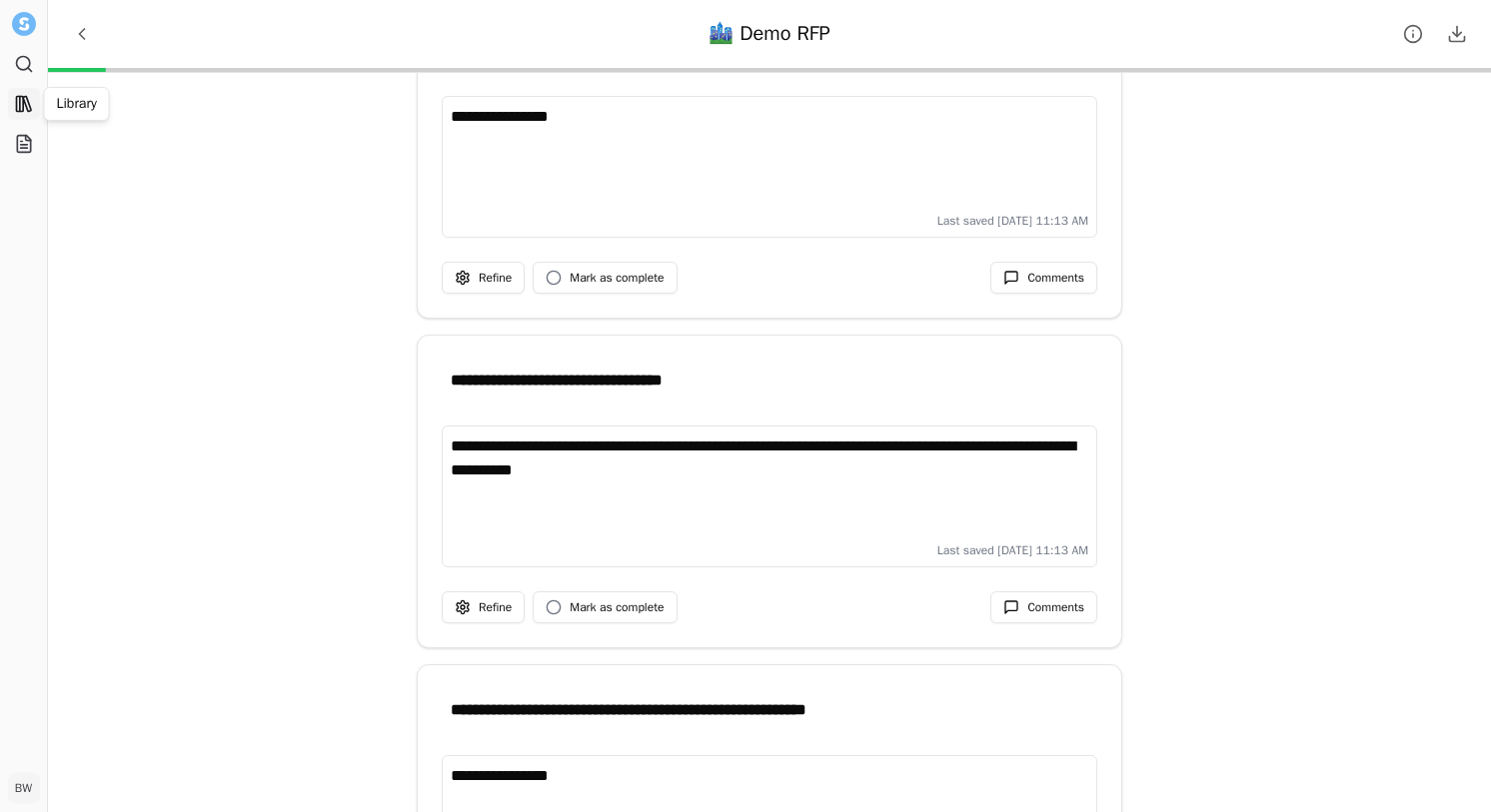 click 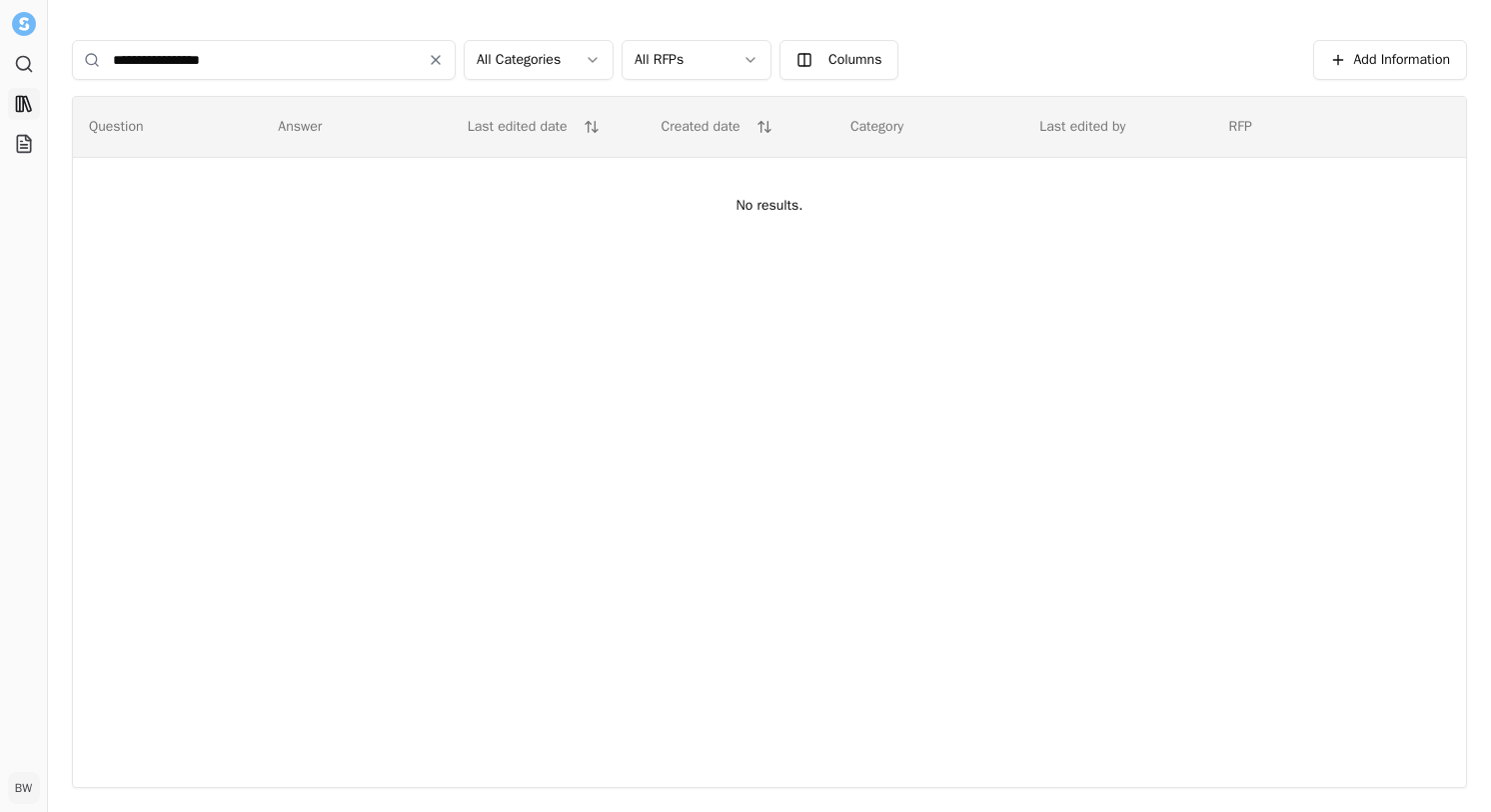 type on "**********" 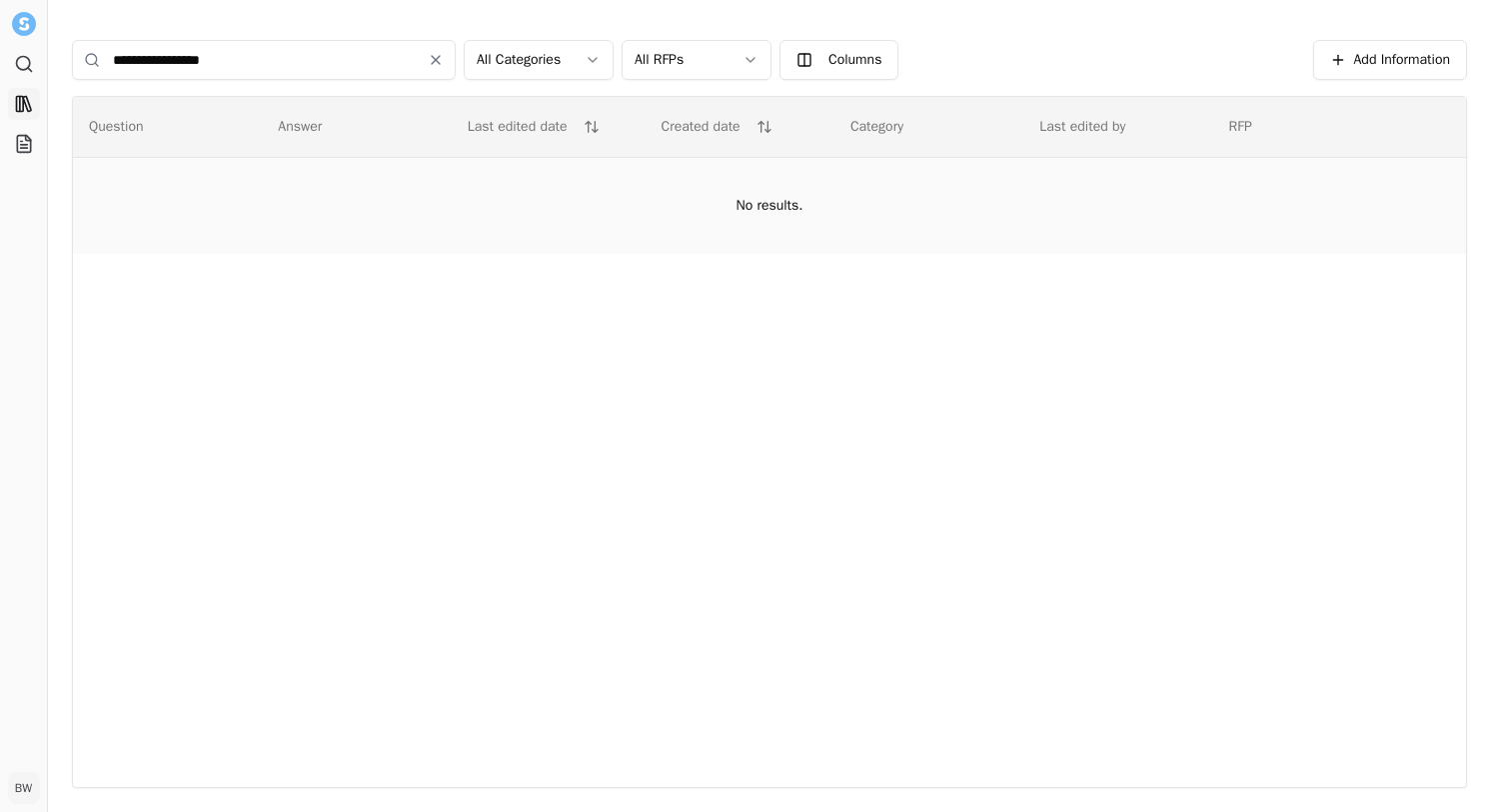 click on "No results." at bounding box center (769, 206) 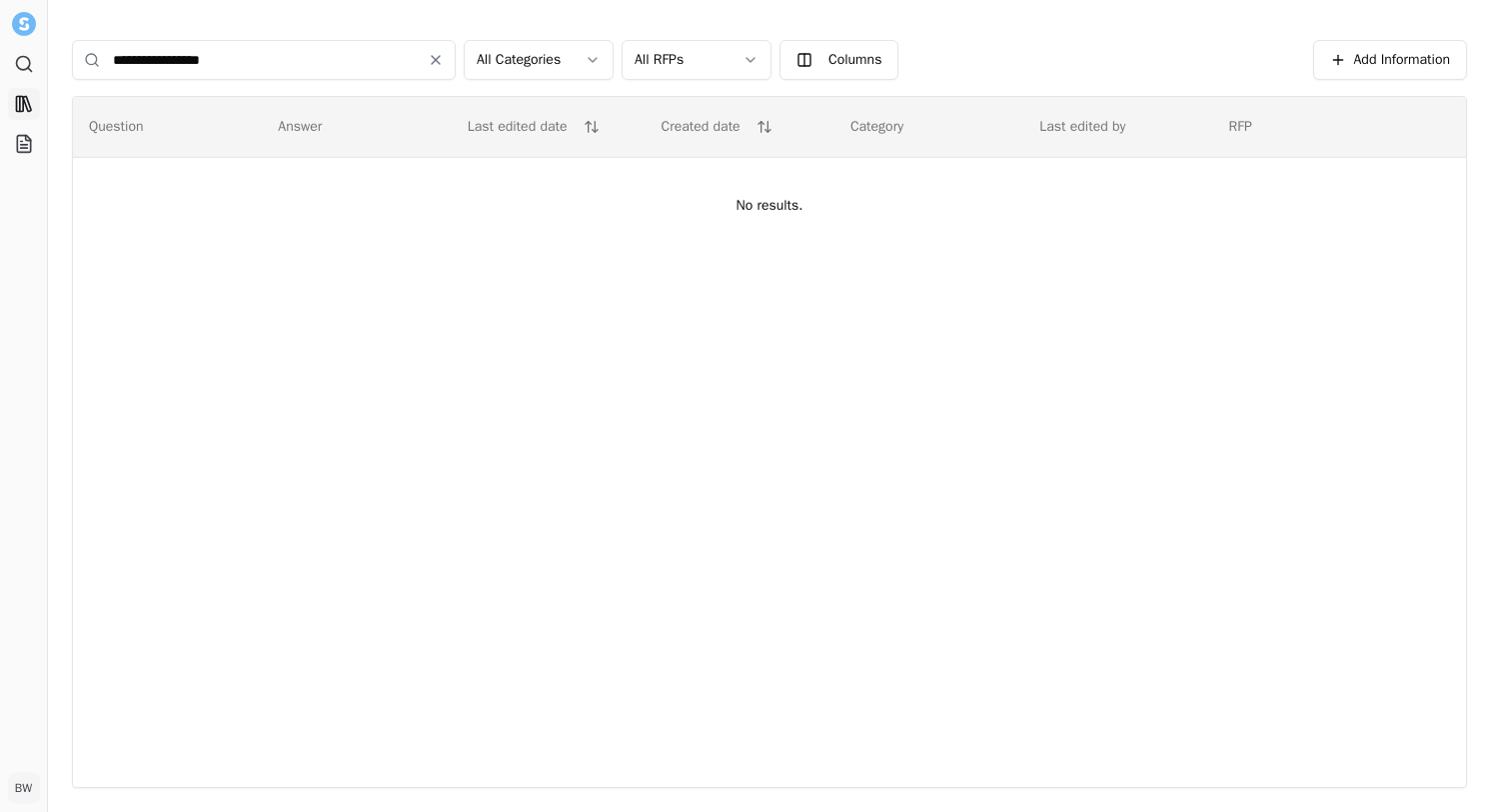 click on "**********" at bounding box center (264, 60) 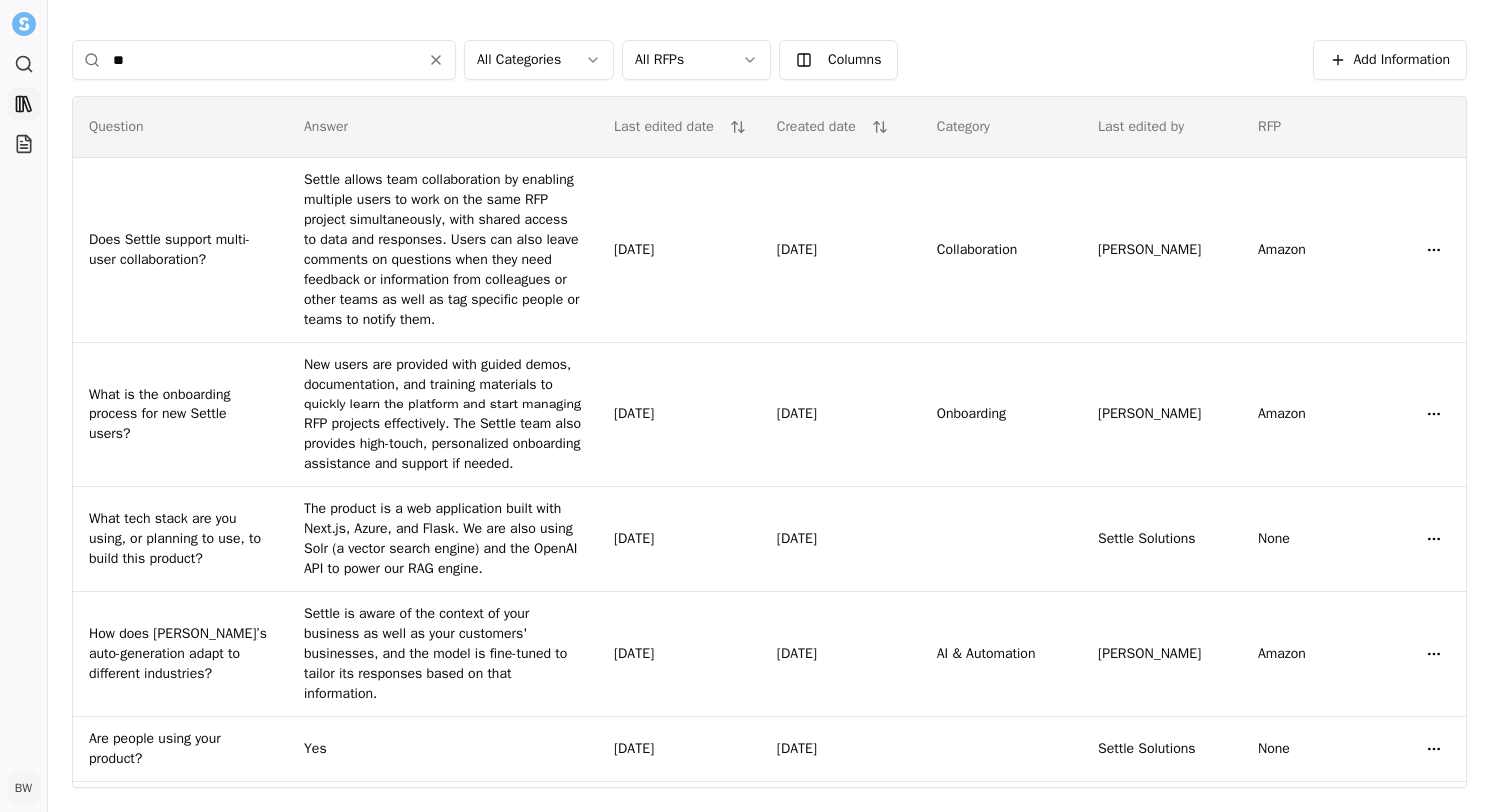 type on "*" 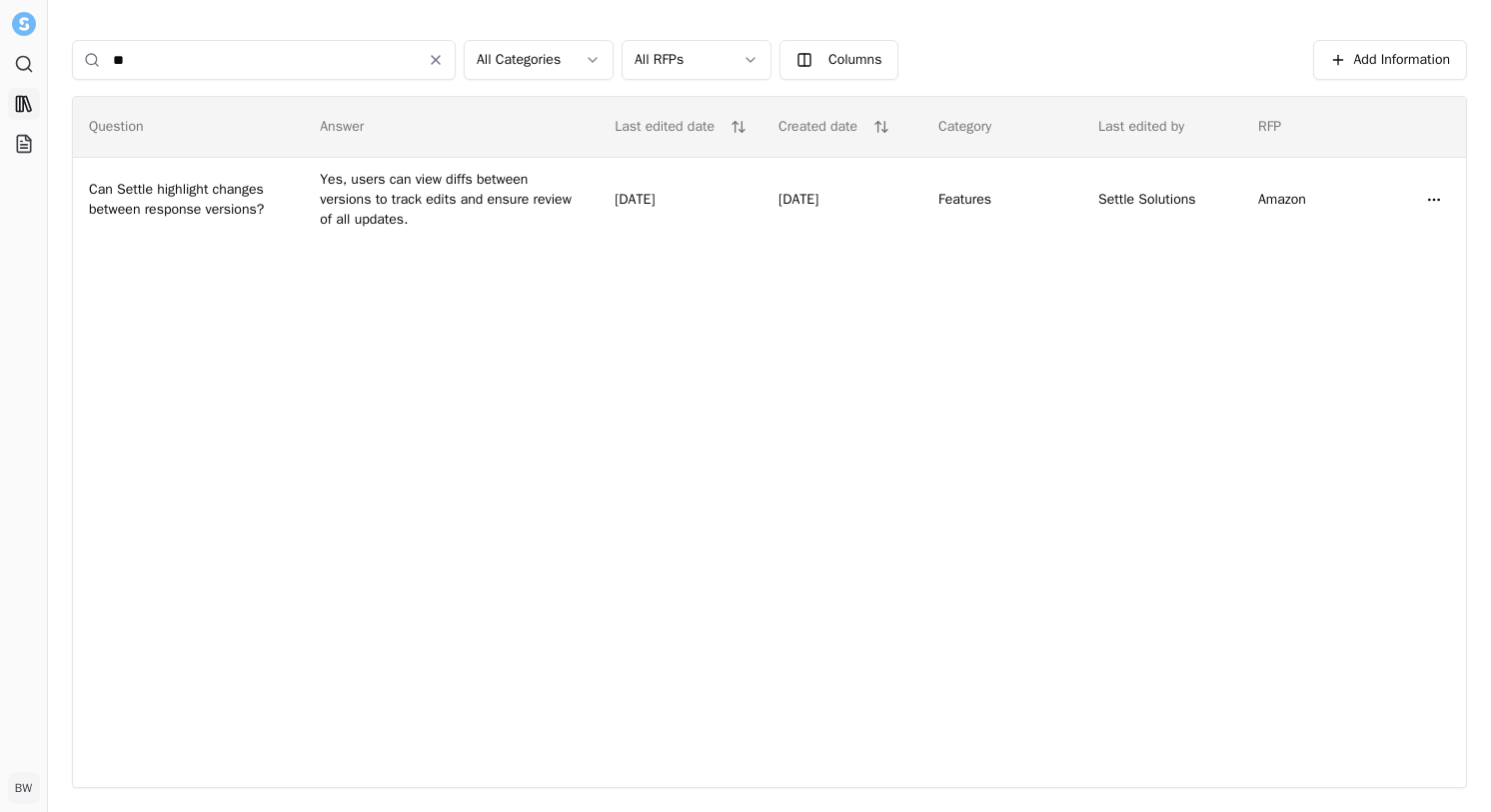 type on "*" 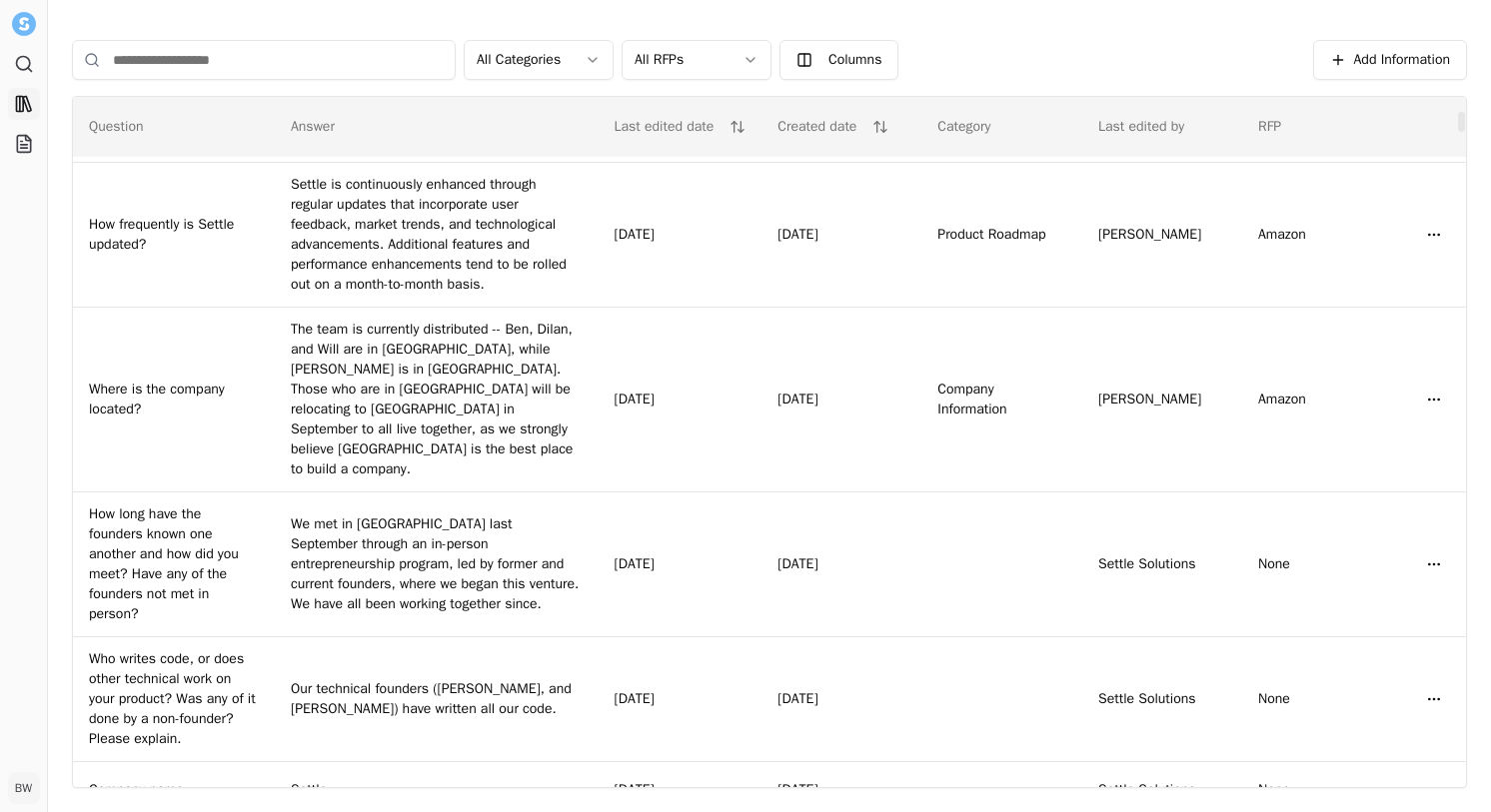 scroll, scrollTop: 476, scrollLeft: 0, axis: vertical 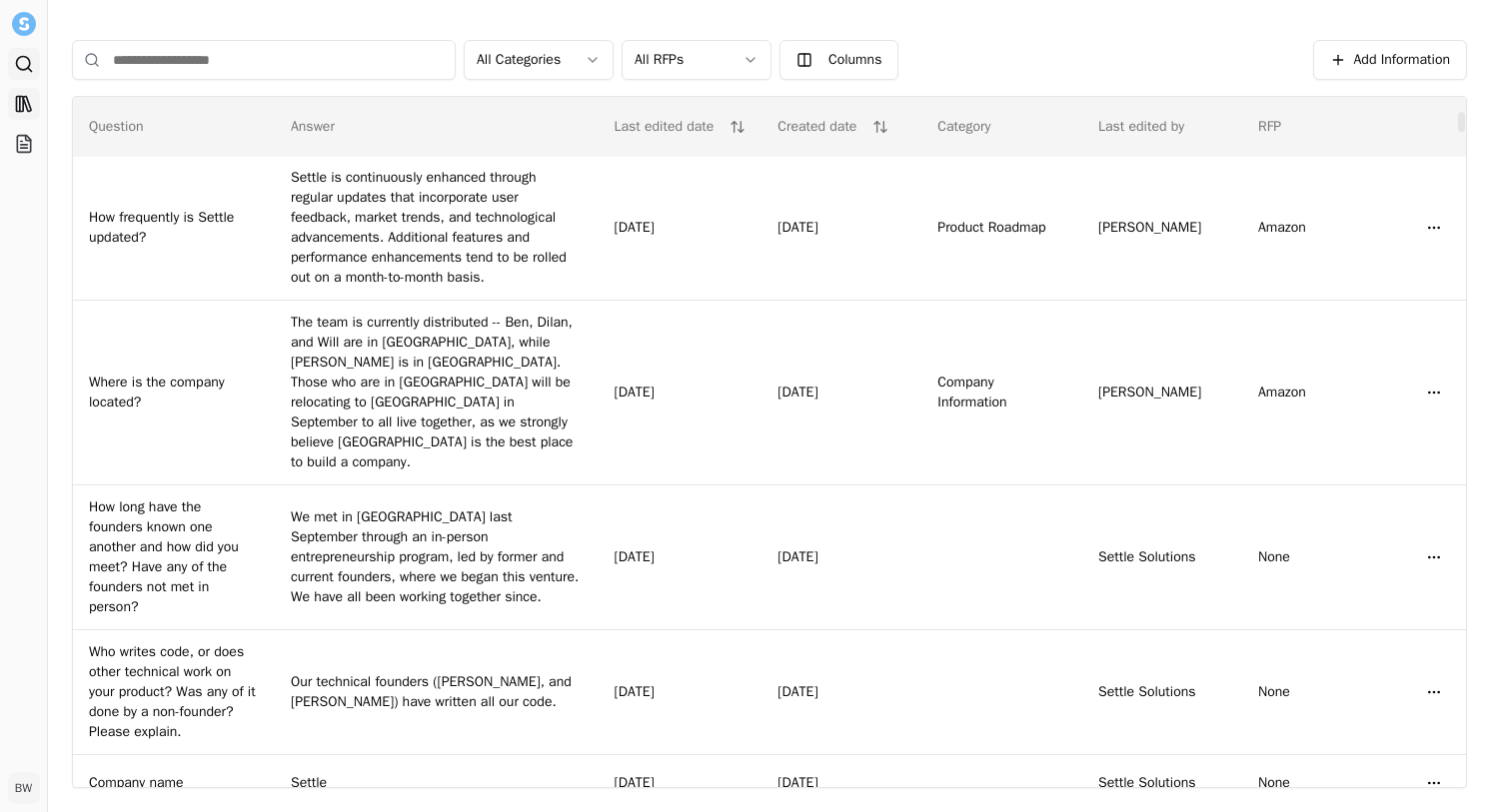 type 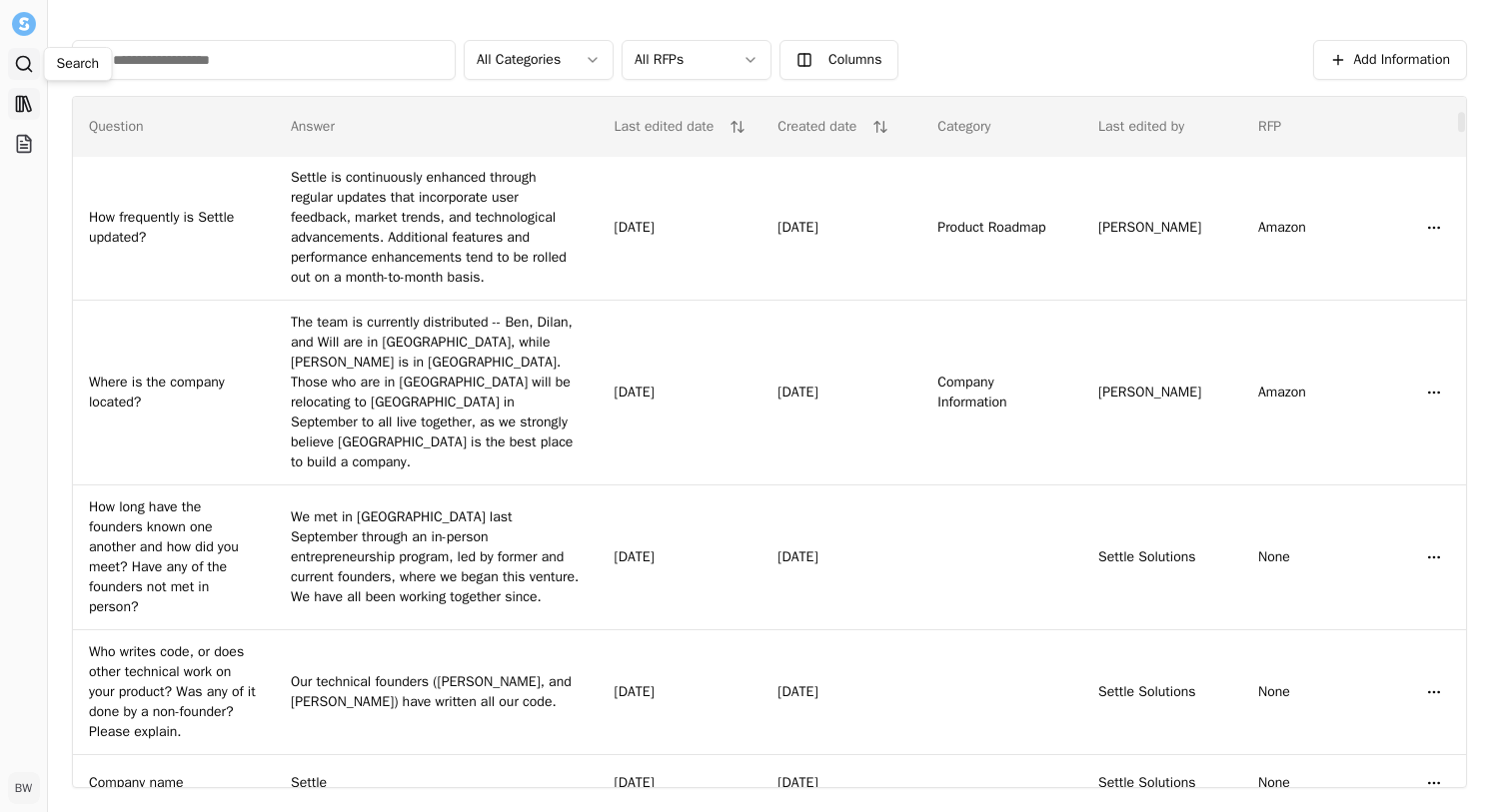 click on "Search" at bounding box center [24, 64] 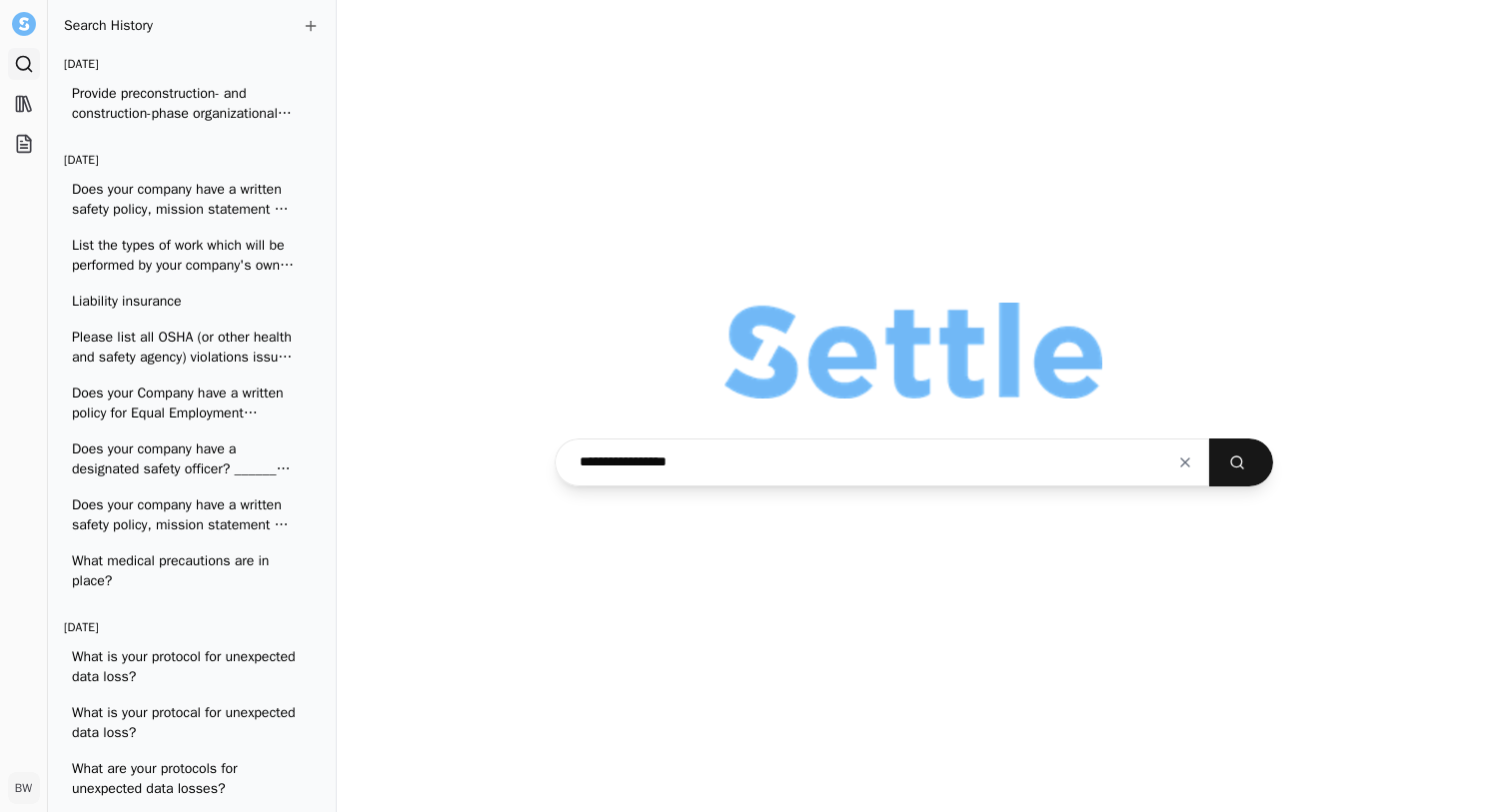 click at bounding box center [1241, 462] 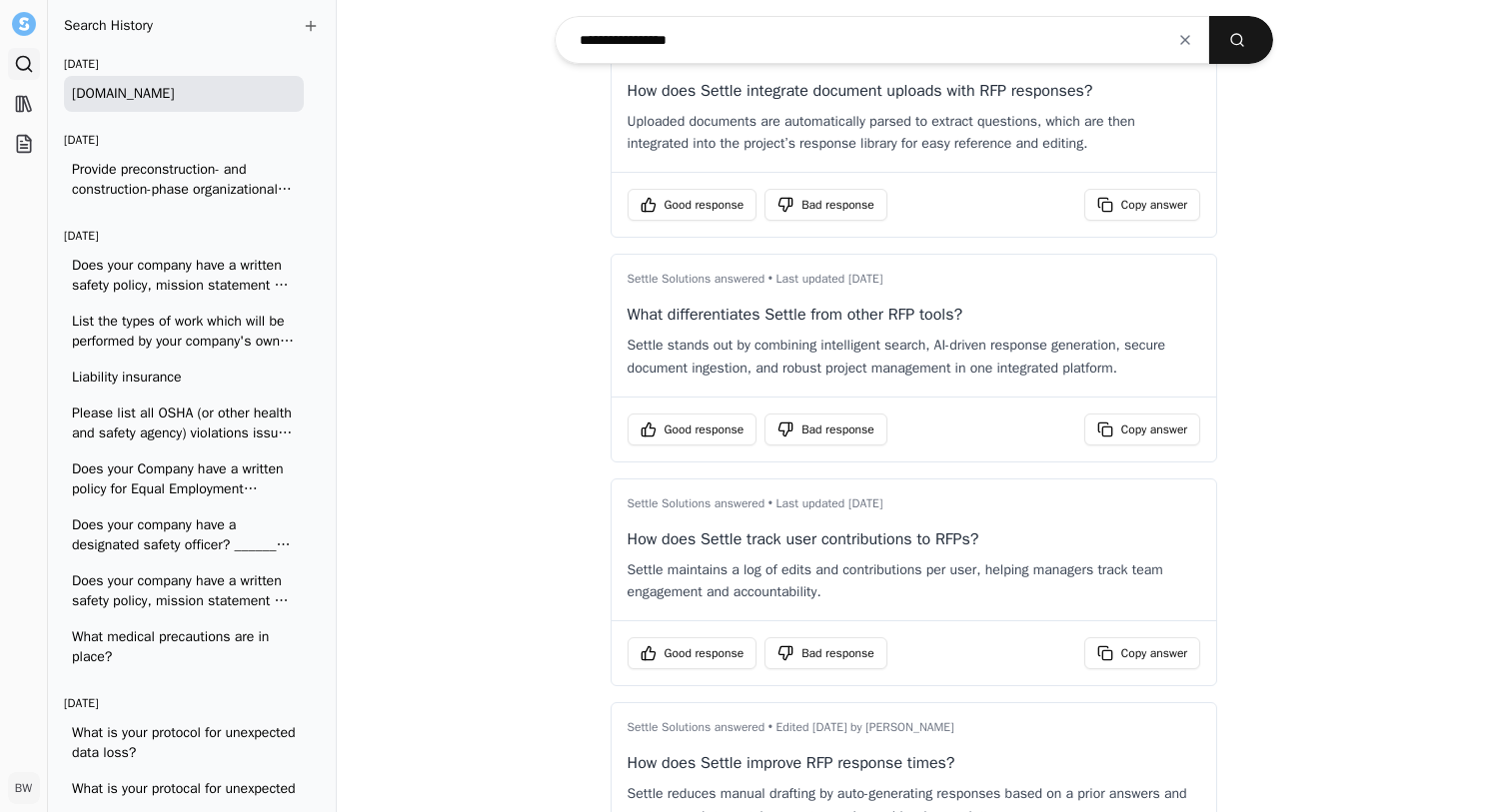 scroll, scrollTop: 936, scrollLeft: 0, axis: vertical 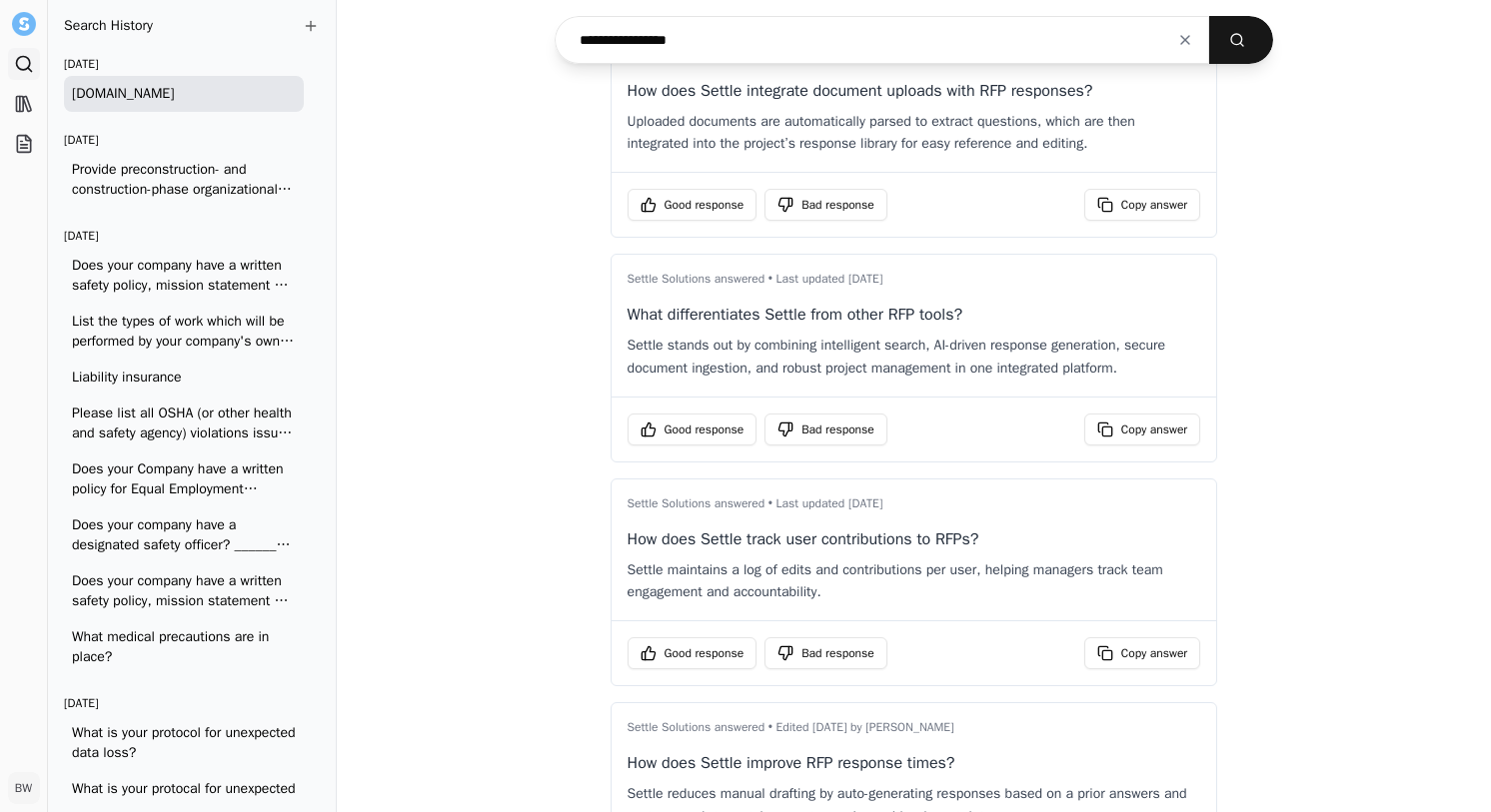 click on "**********" at bounding box center (882, 40) 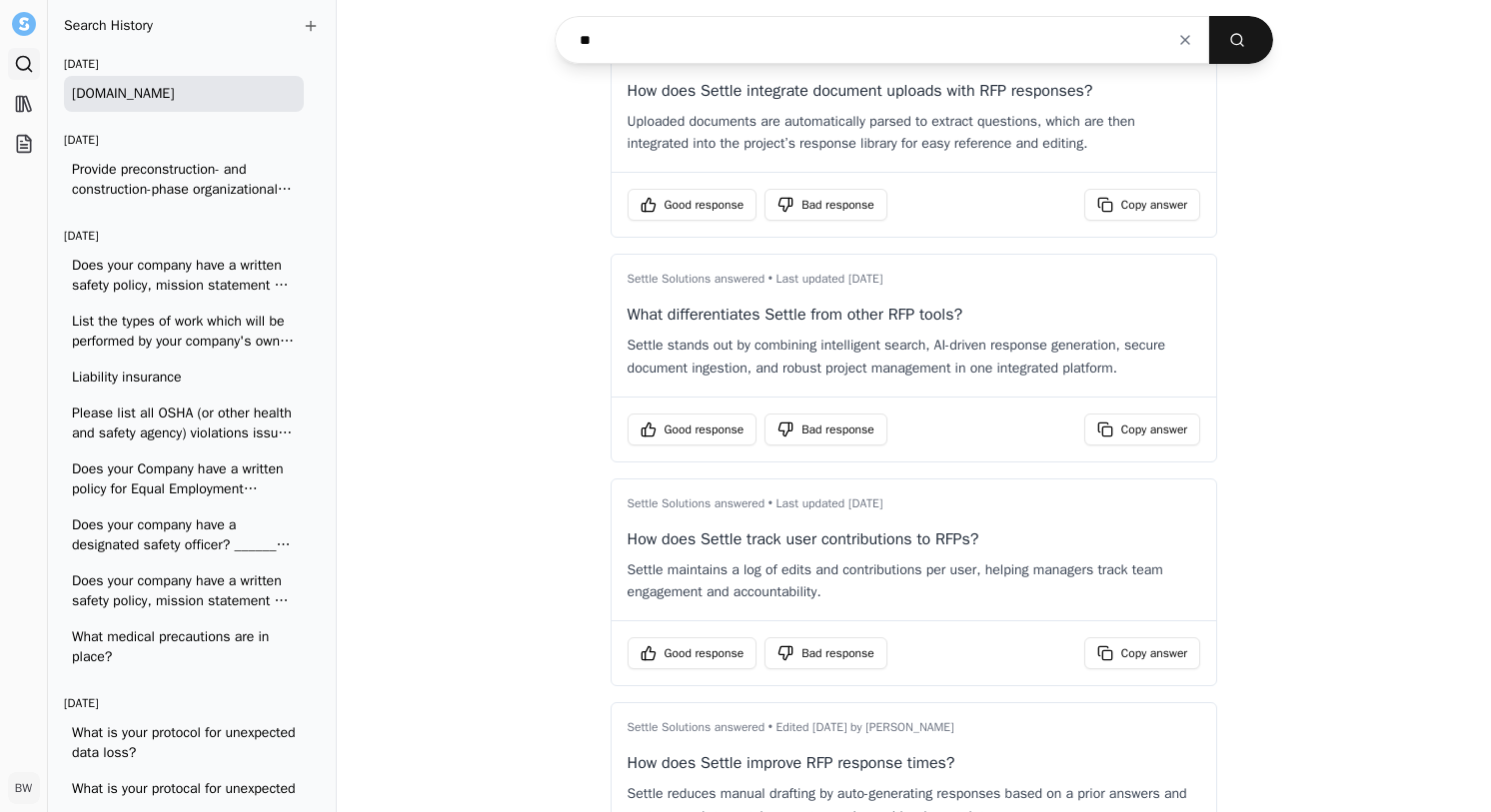 type on "**" 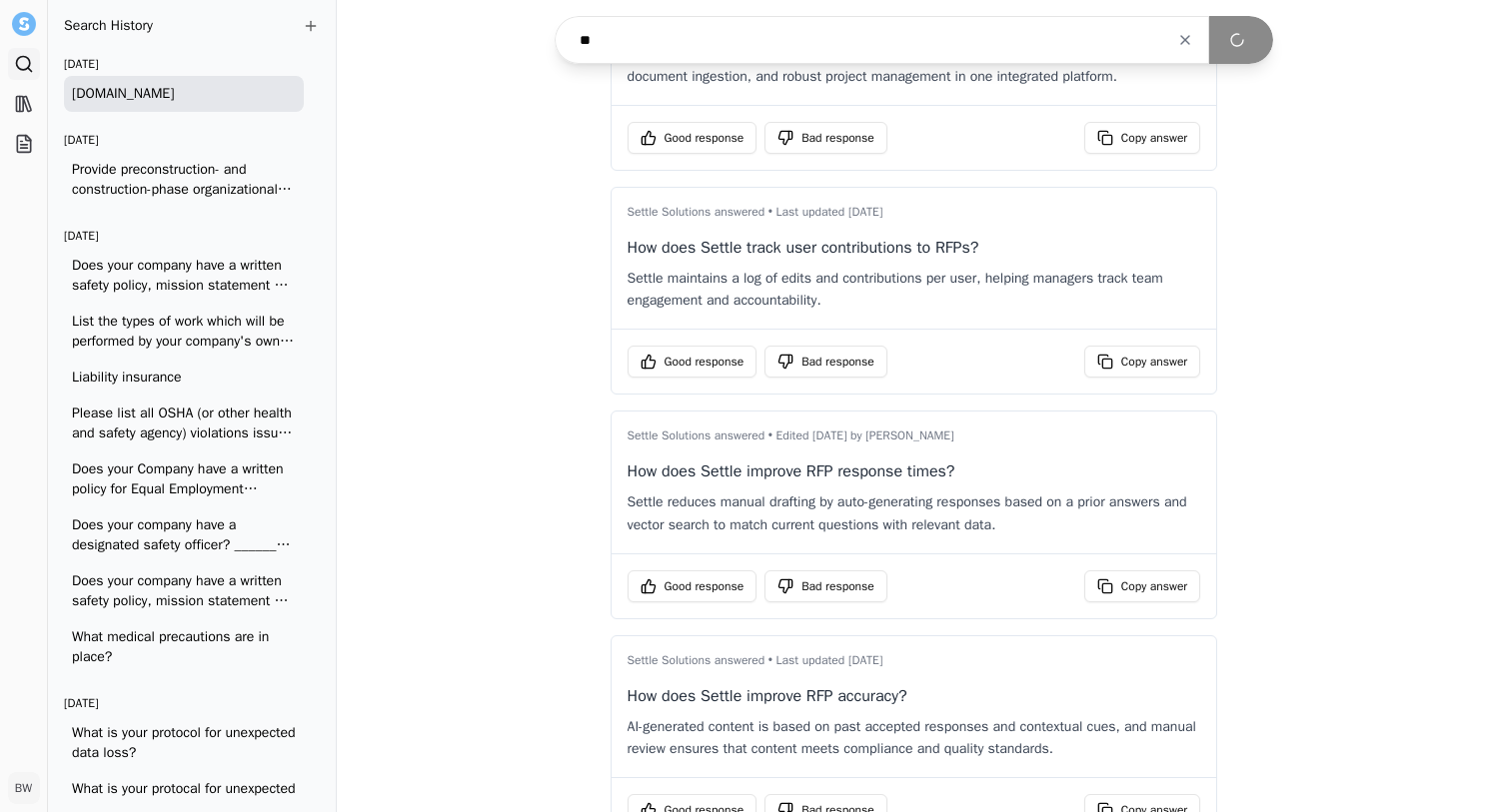 scroll, scrollTop: 644, scrollLeft: 0, axis: vertical 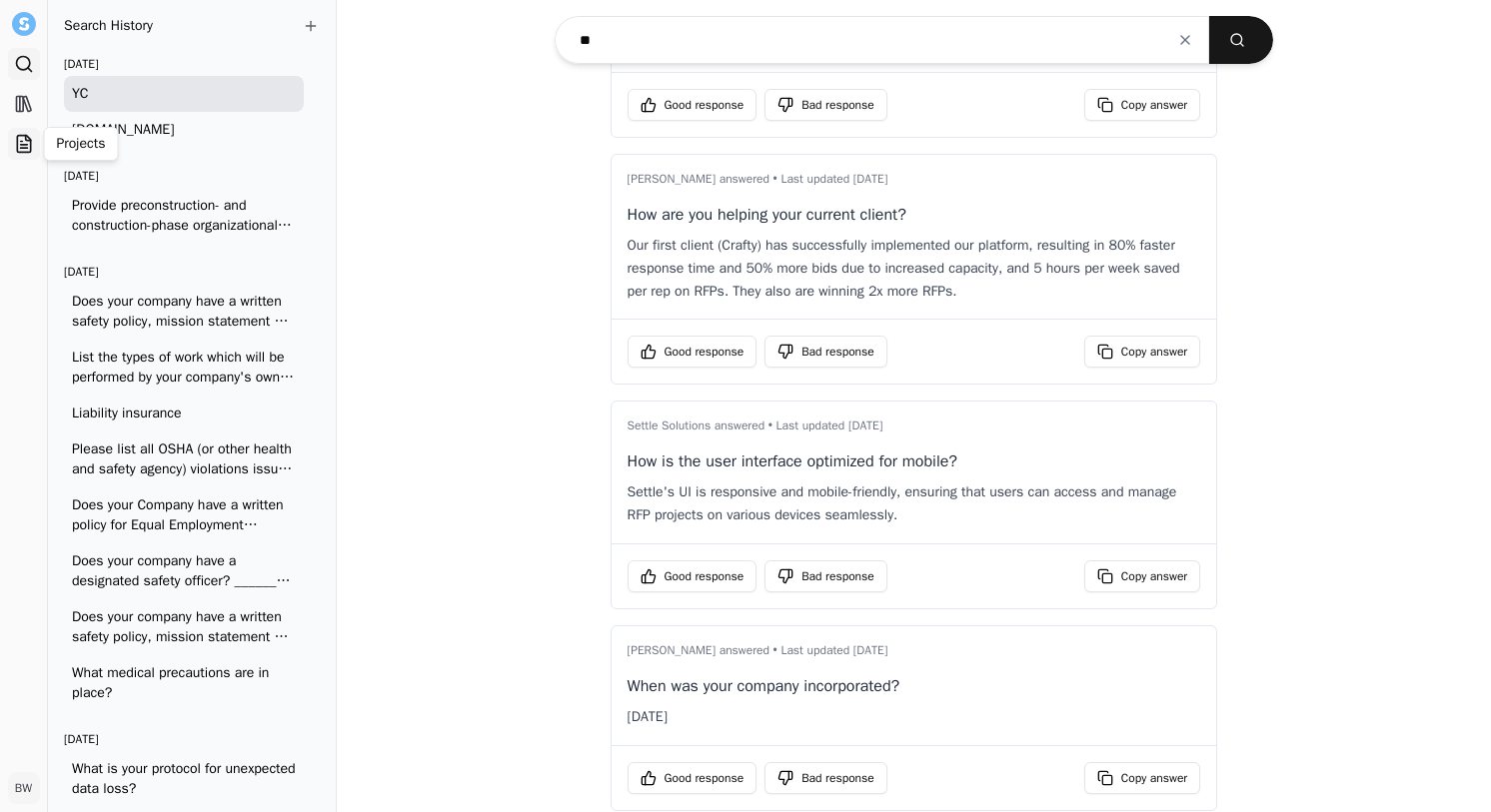 click 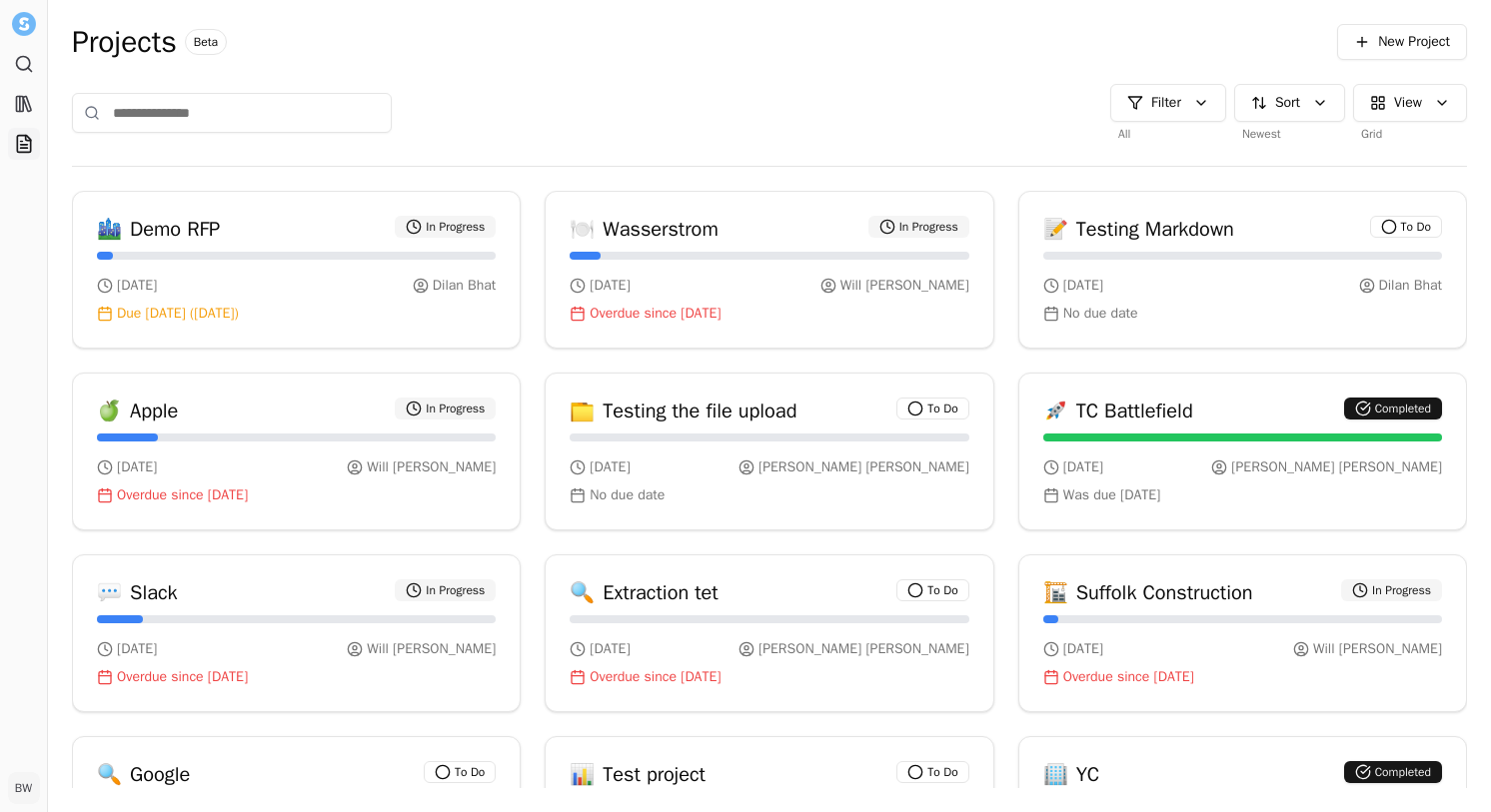 click on "Projects Beta New Project Filter All Sort Newest View Grid 🏙 Demo RFP In Progress [DATE] [PERSON_NAME] Due [DATE] ([DATE]) 🍽 Wasserstrom In Progress [DATE] [PERSON_NAME] Overdue since [DATE] 📝 Testing Markdown To Do [DATE] [PERSON_NAME] No due date 🍏 Apple In Progress [DATE] [PERSON_NAME] Overdue since [DATE] 📁 Testing the file upload To Do [DATE] [PERSON_NAME] No due date 🚀 TC Battlefield Completed [DATE] [PERSON_NAME] Was due [DATE] 💬 Slack In Progress [DATE] [PERSON_NAME] Overdue since [DATE] 🔍 Extraction tet To Do [DATE] [PERSON_NAME] Overdue since [DATE] 🏗 Suffolk Construction In Progress [DATE] [PERSON_NAME] Overdue since [DATE] 🔍 Google To Do [DATE] [PERSON_NAME] No due date 📊 Test project To Do [DATE] Settle   Solutions No due date 🏢 YC Completed [DATE] Settle   Solutions Was due [DATE] 👕 Nike In Progress [DATE] Settle   Solutions No due date 💻" at bounding box center [769, 406] 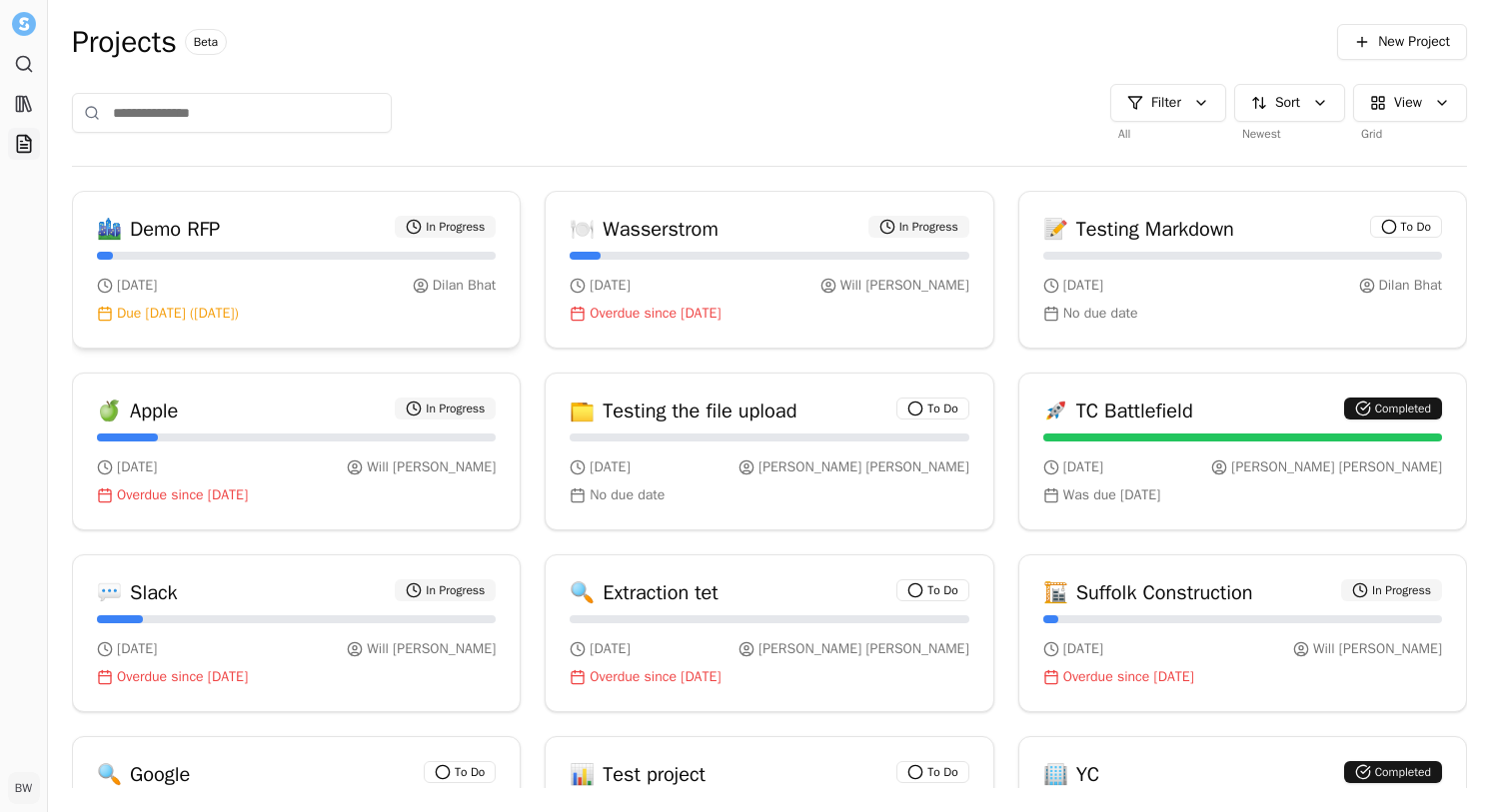 click on "🏙 Demo RFP In Progress" at bounding box center (296, 222) 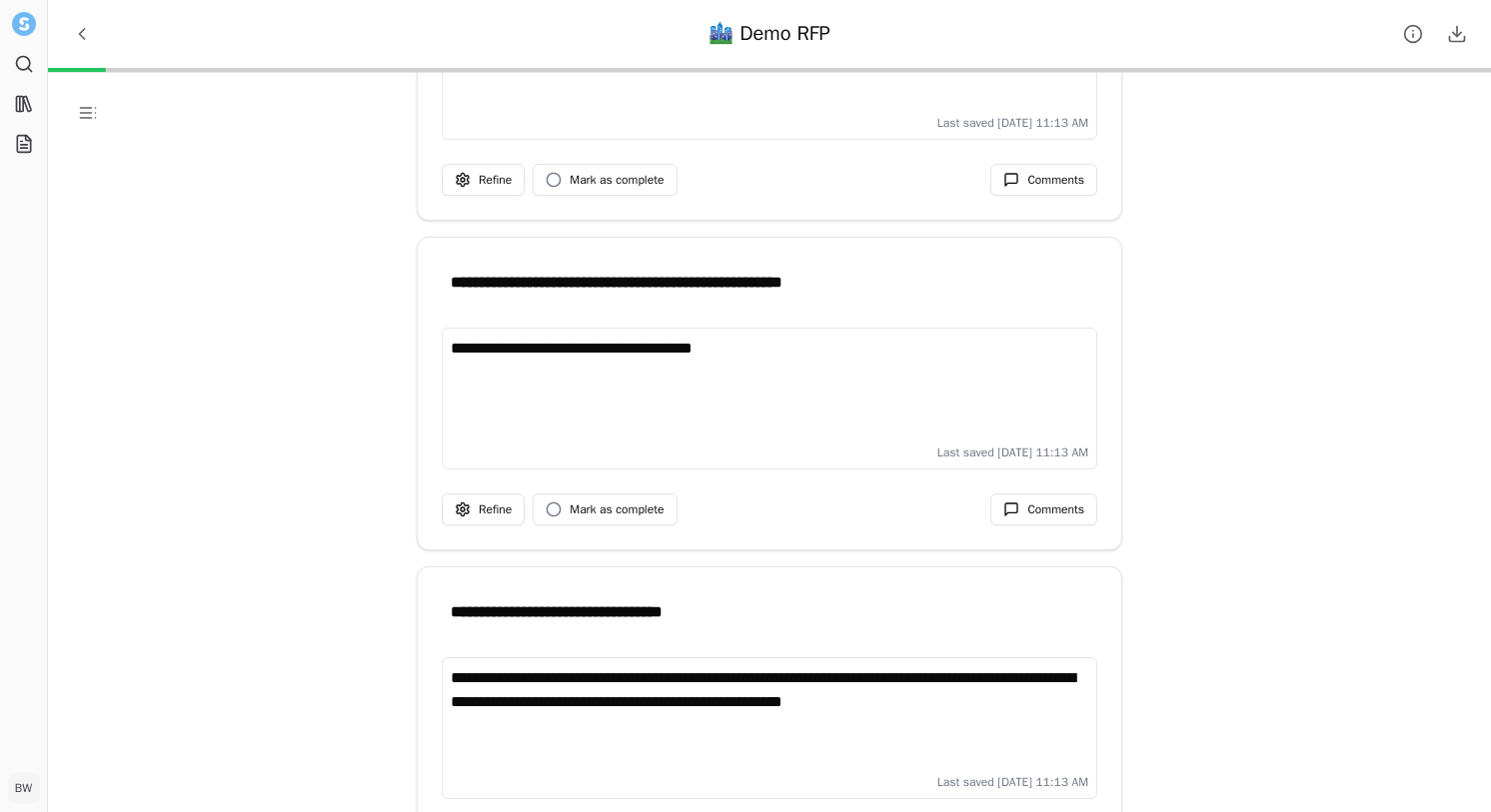 scroll, scrollTop: 2987, scrollLeft: 0, axis: vertical 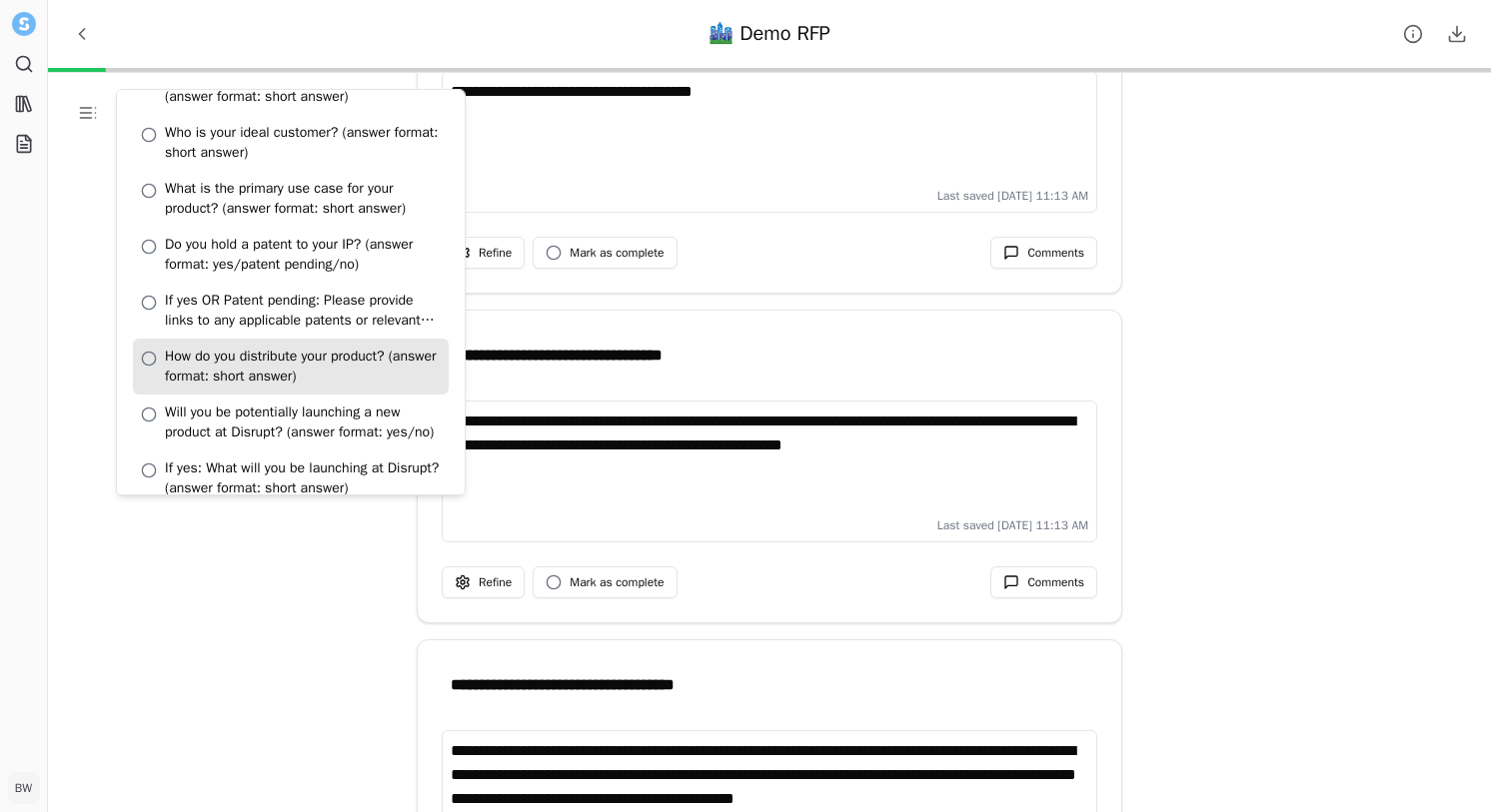 click on "How do you distribute your product? (answer format: short answer)" at bounding box center [303, 367] 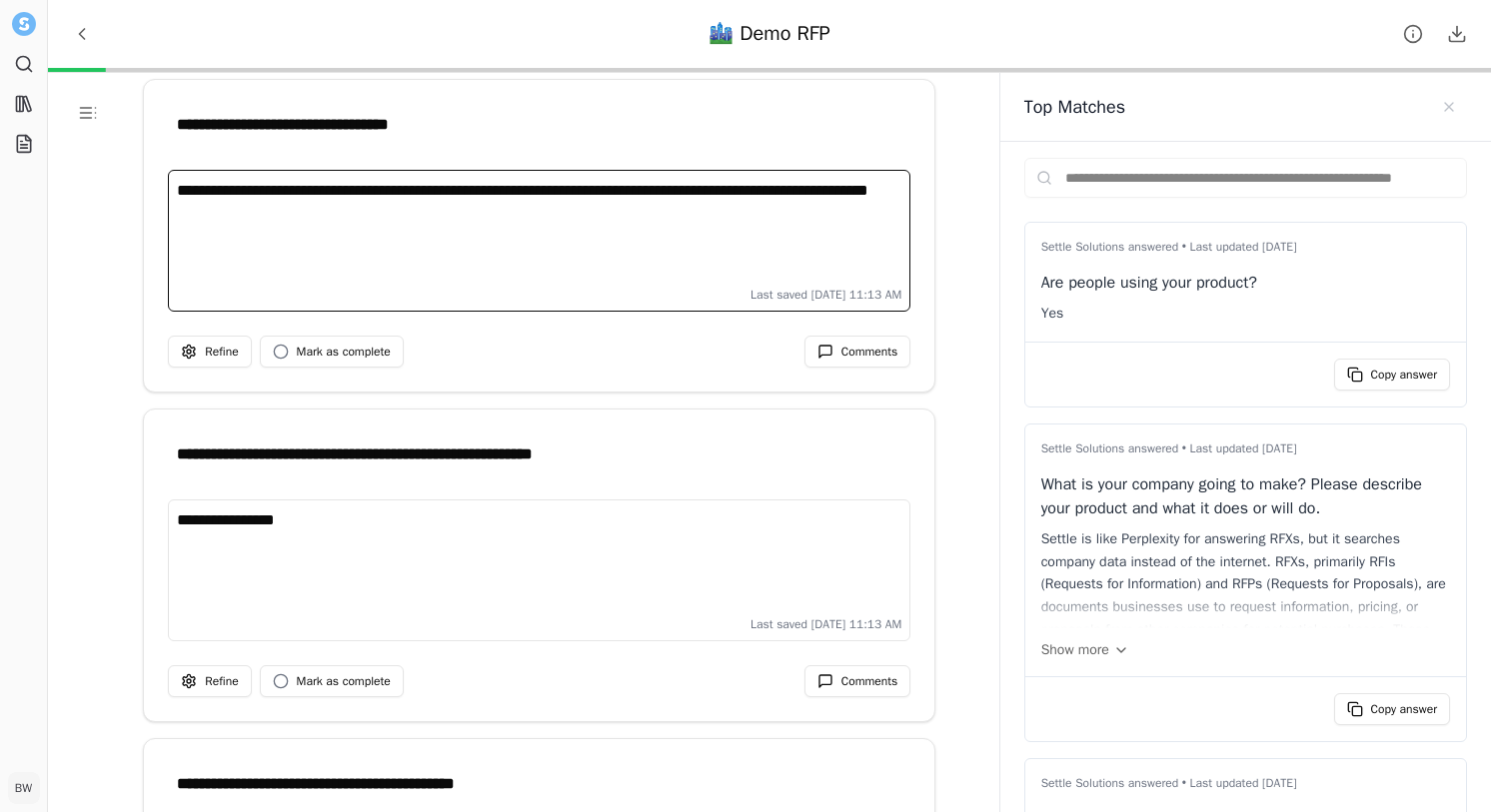 scroll, scrollTop: 6124, scrollLeft: 0, axis: vertical 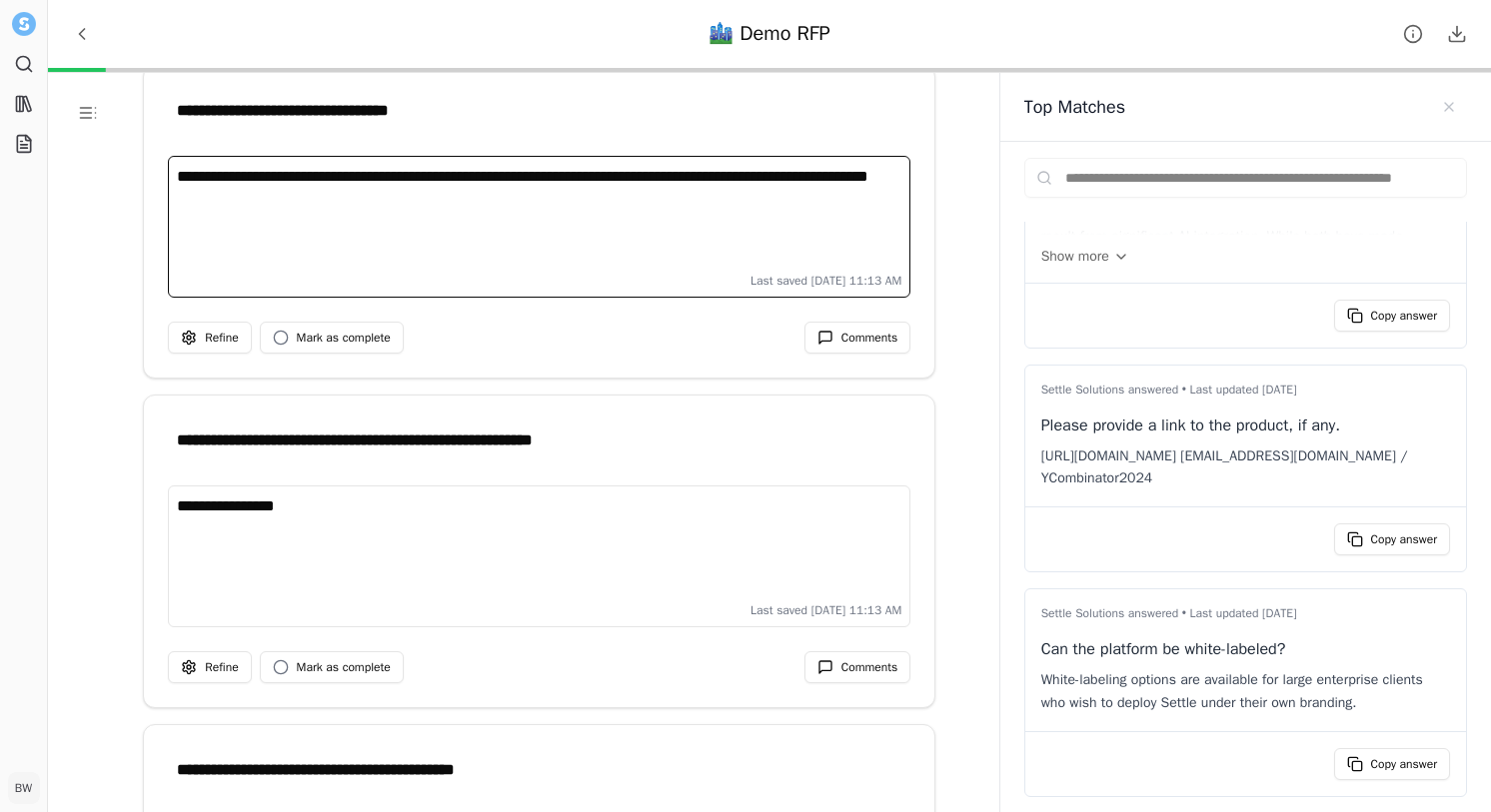 click on "Please provide a link to the product, if any." at bounding box center (1245, 425) 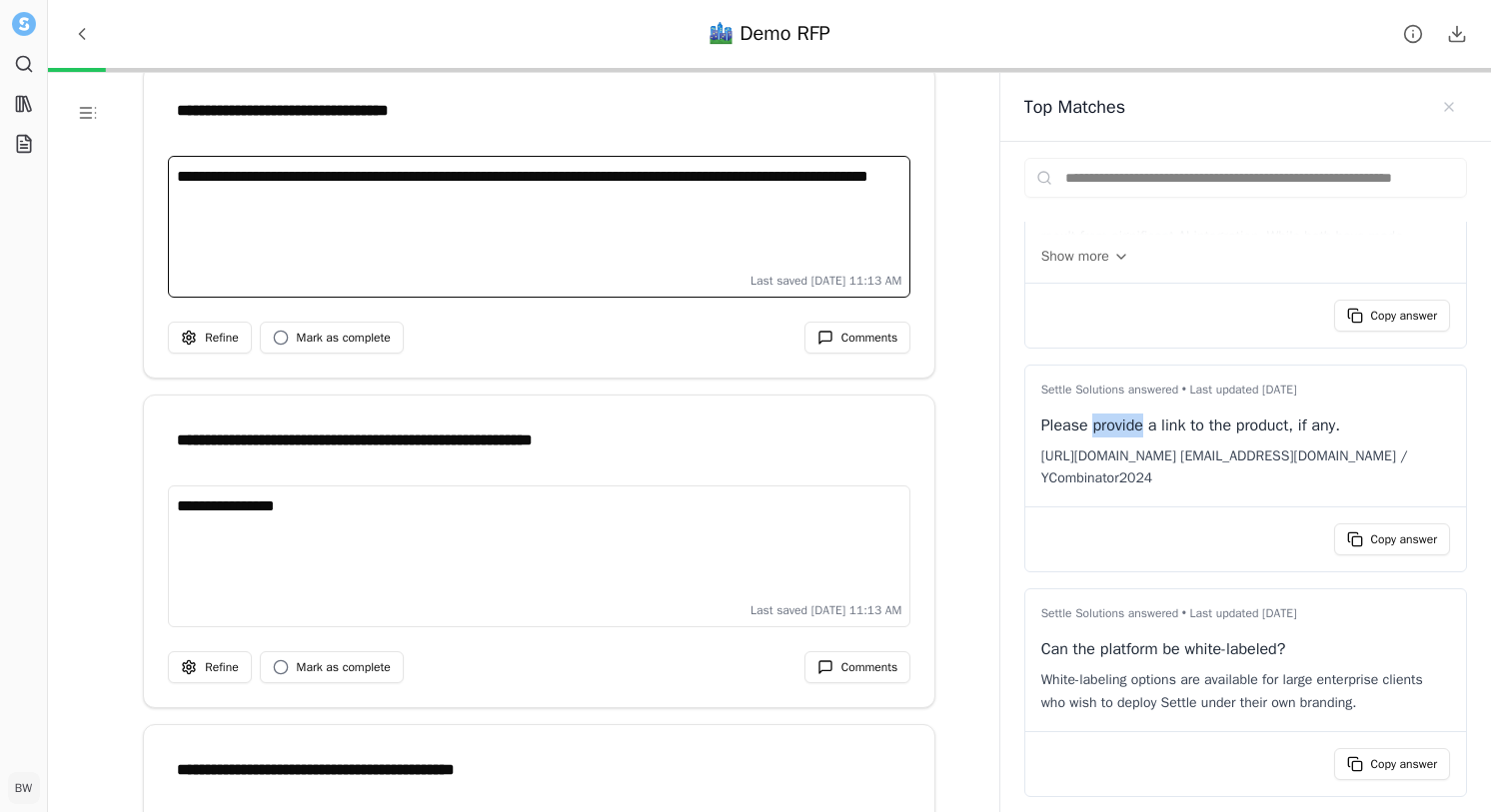 click on "Please provide a link to the product, if any." at bounding box center [1245, 425] 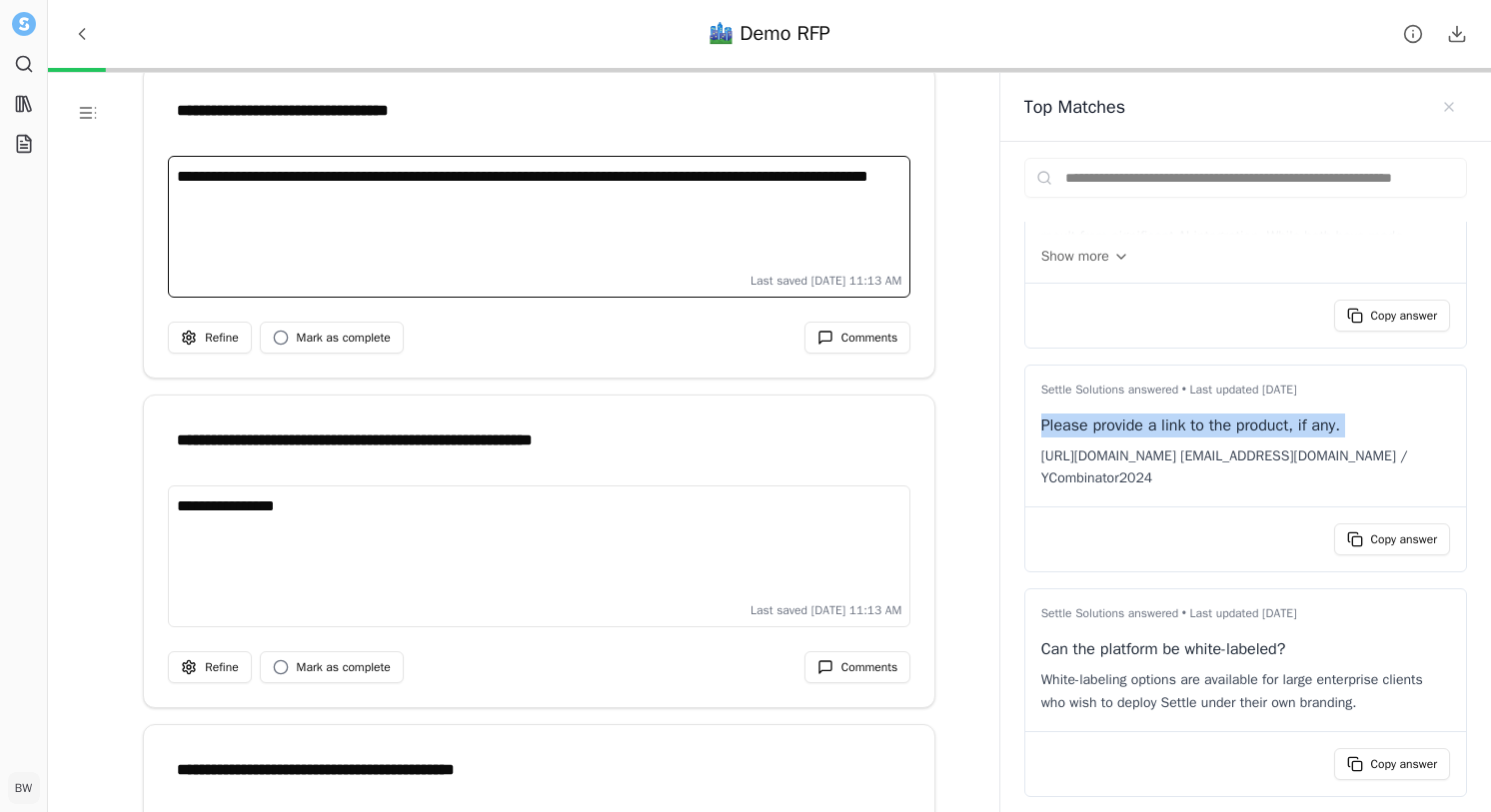 click on "Please provide a link to the product, if any." at bounding box center [1245, 425] 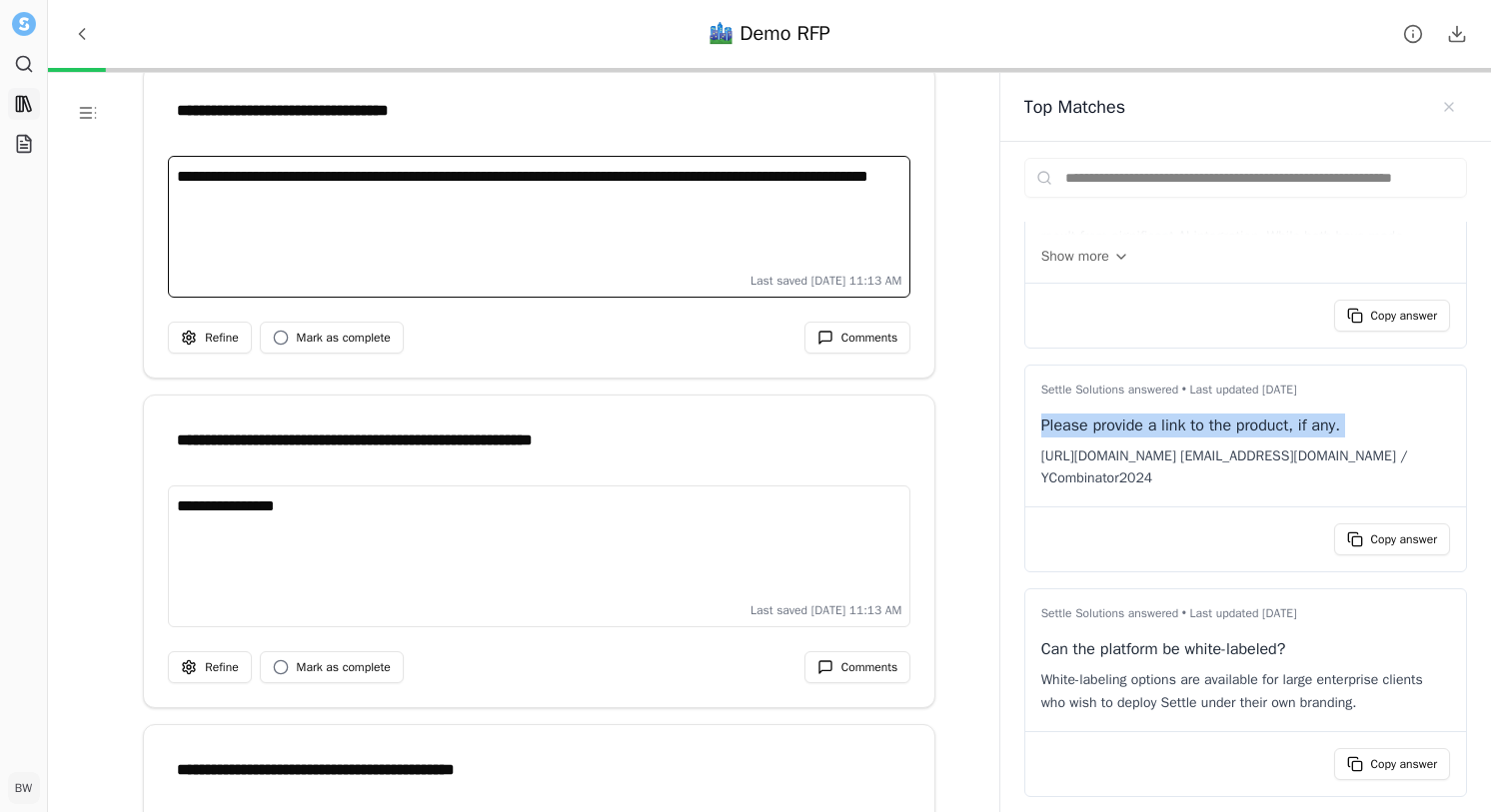 click 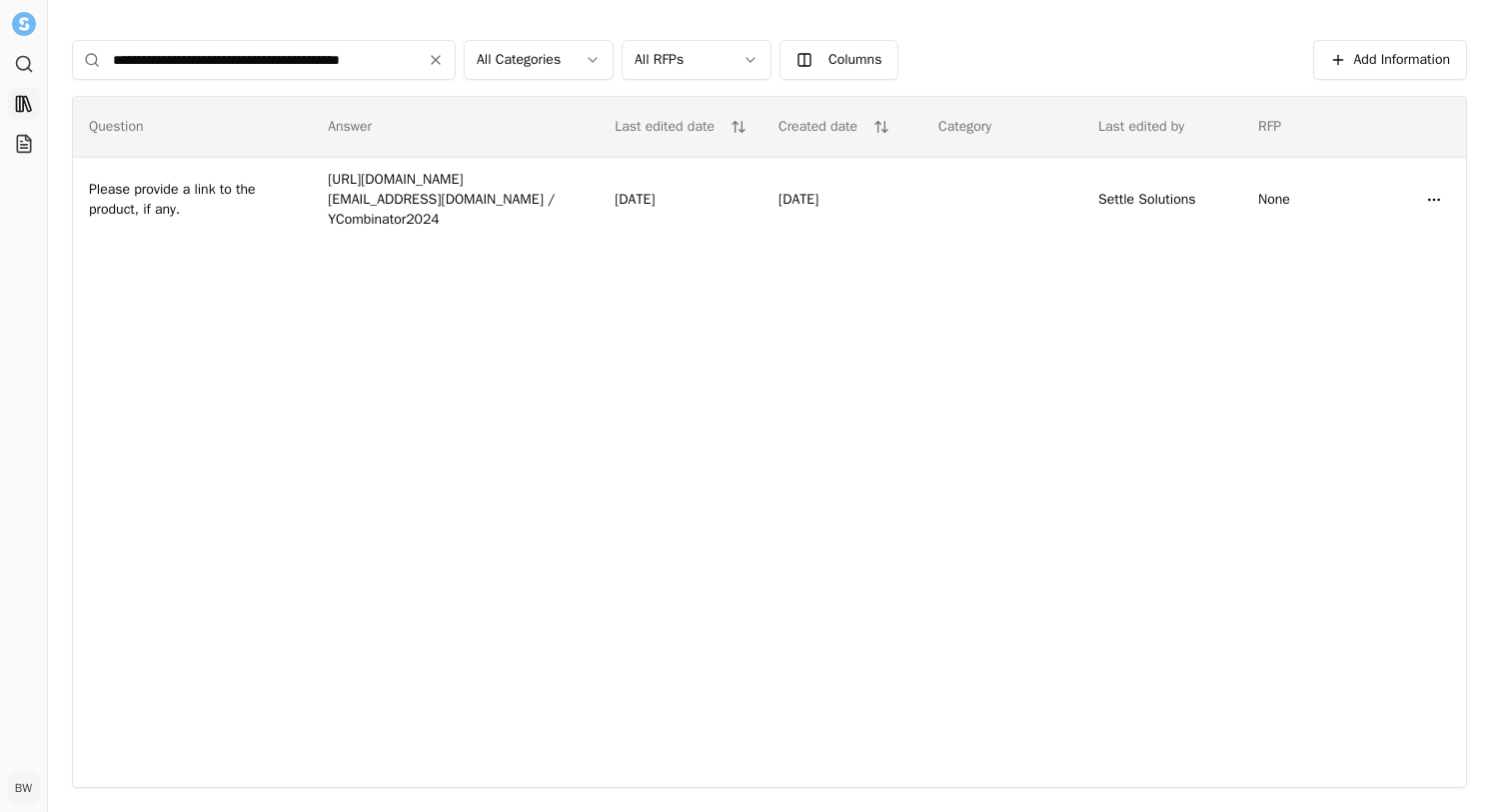 type on "**********" 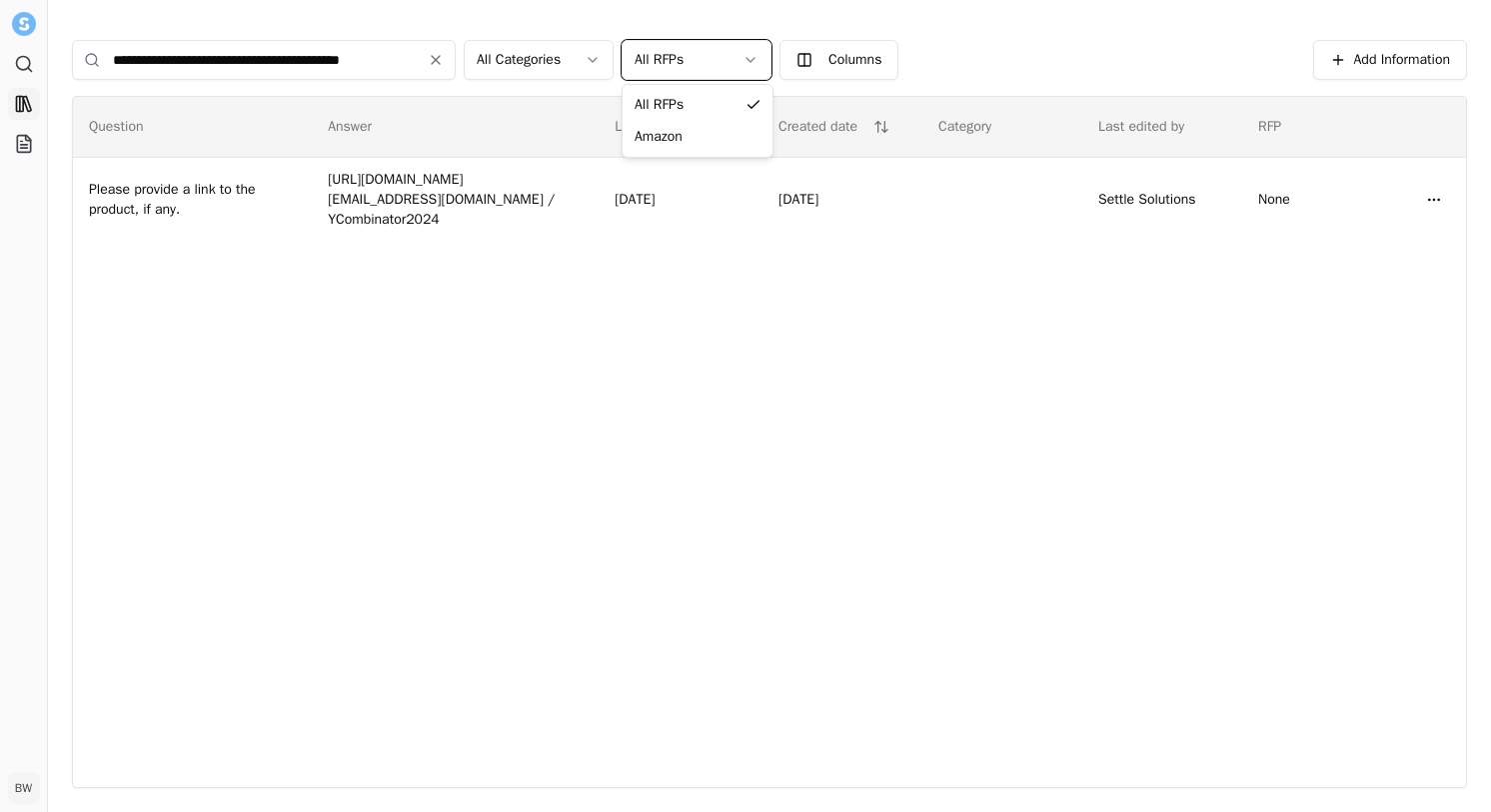 click on "**********" at bounding box center (746, 406) 